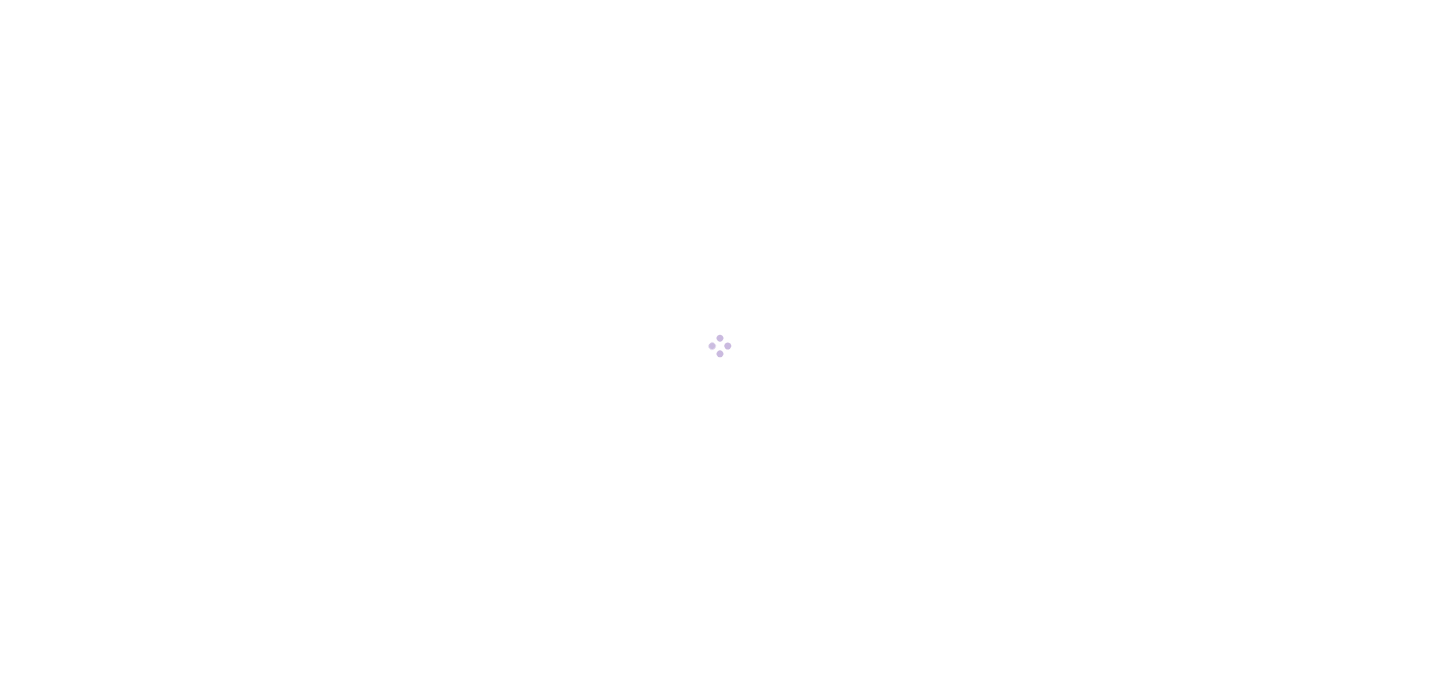 scroll, scrollTop: 0, scrollLeft: 0, axis: both 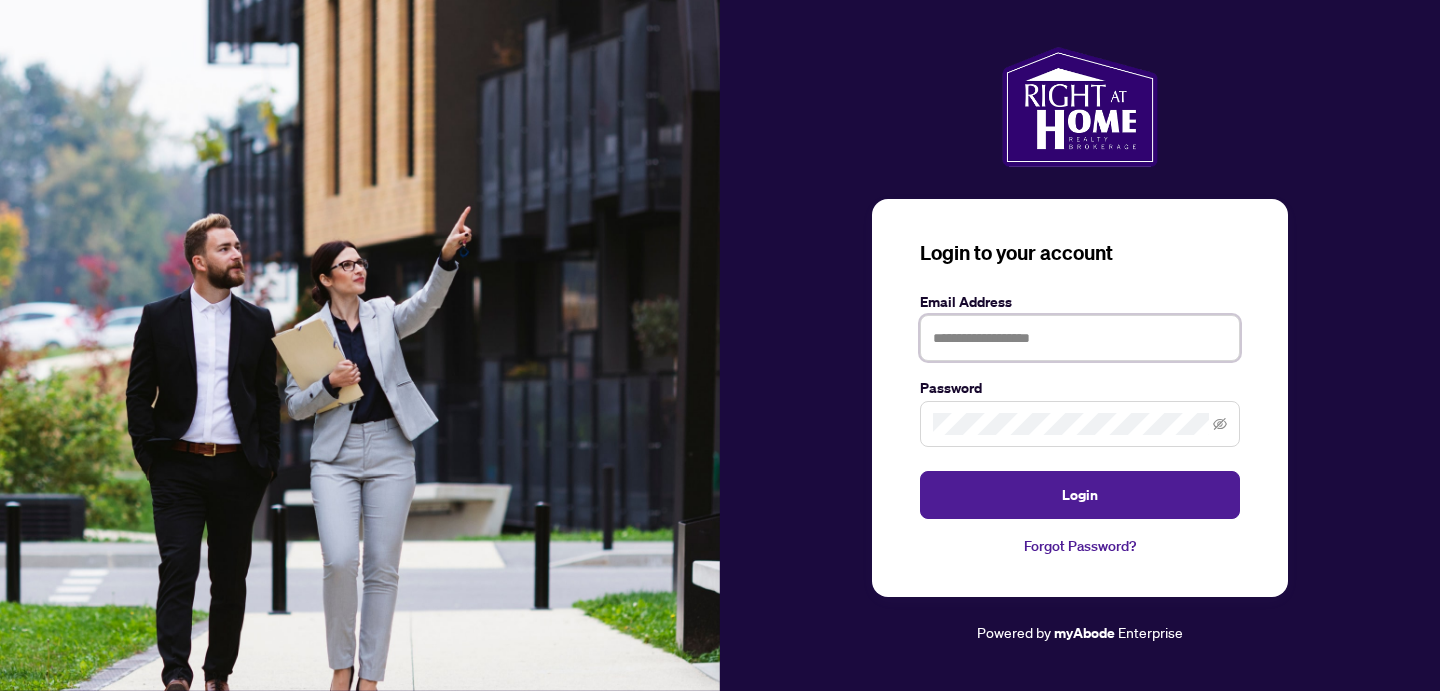click at bounding box center [1080, 338] 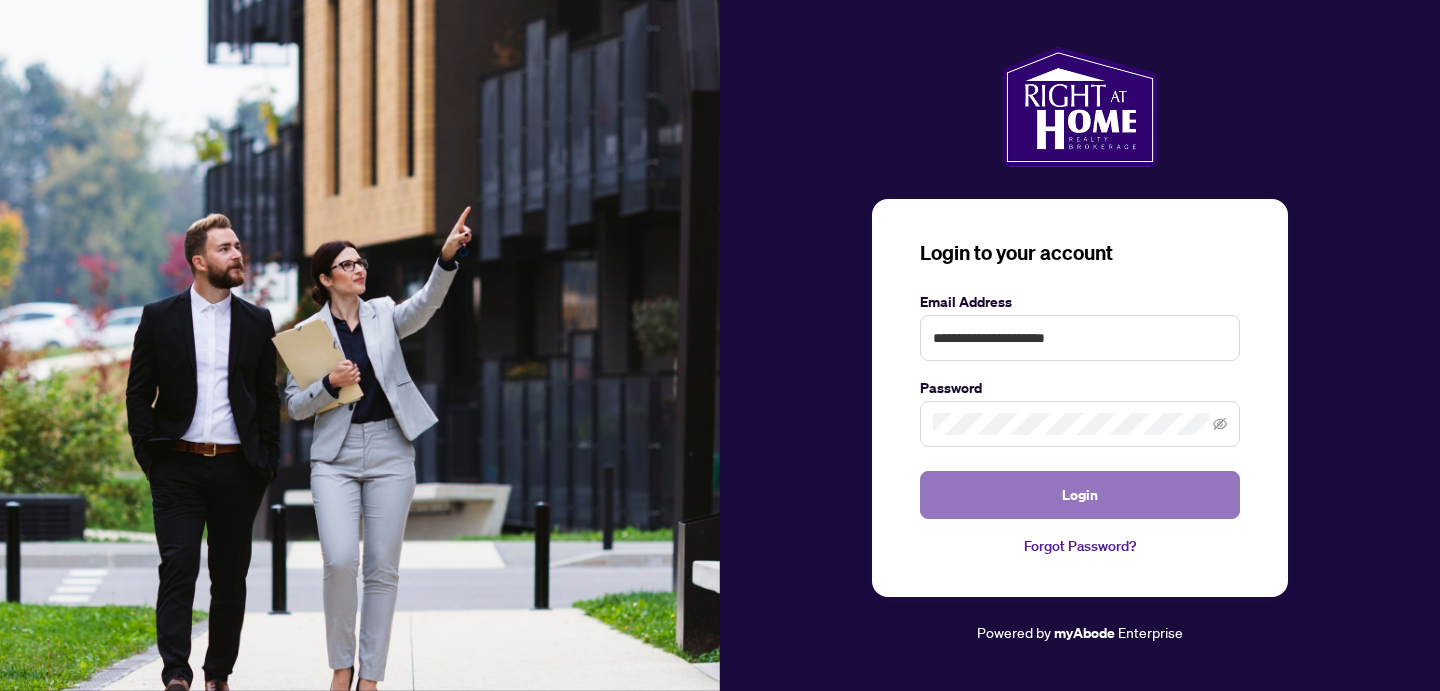 click on "Login" at bounding box center (1080, 495) 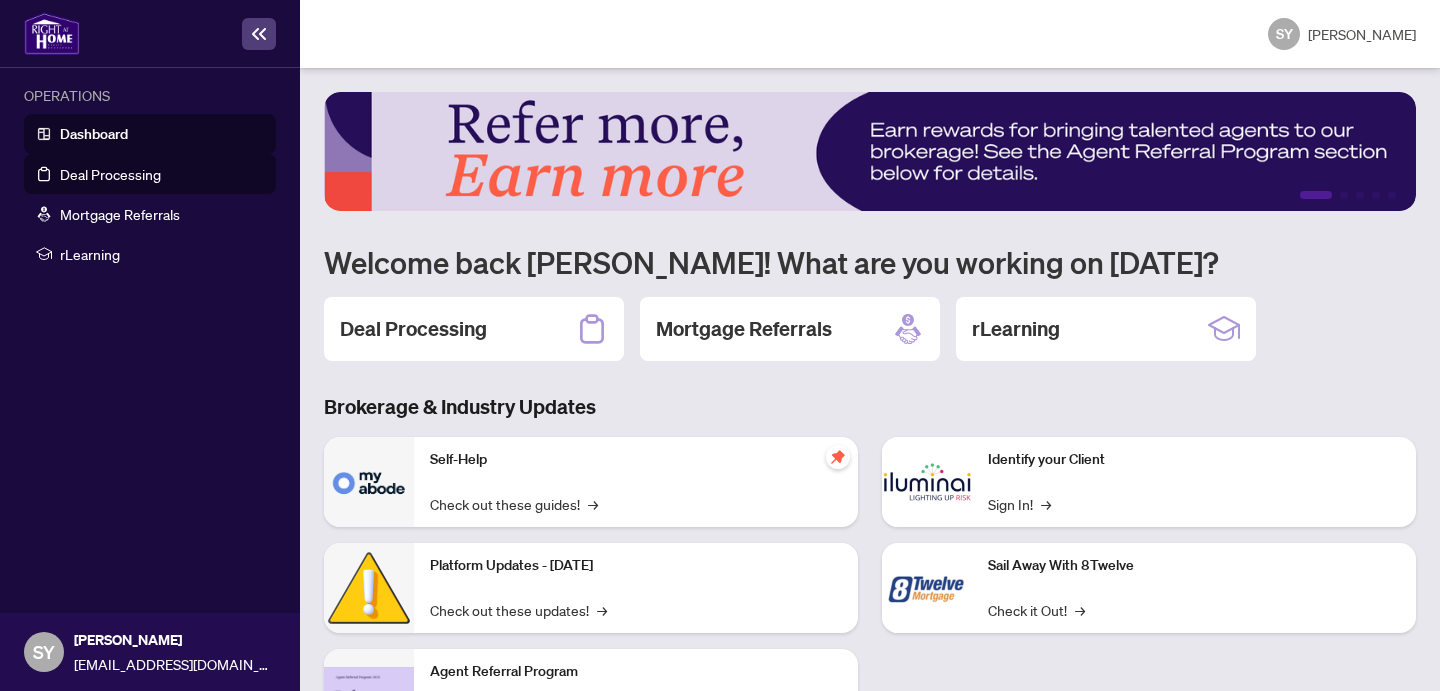 click on "Deal Processing" at bounding box center [110, 174] 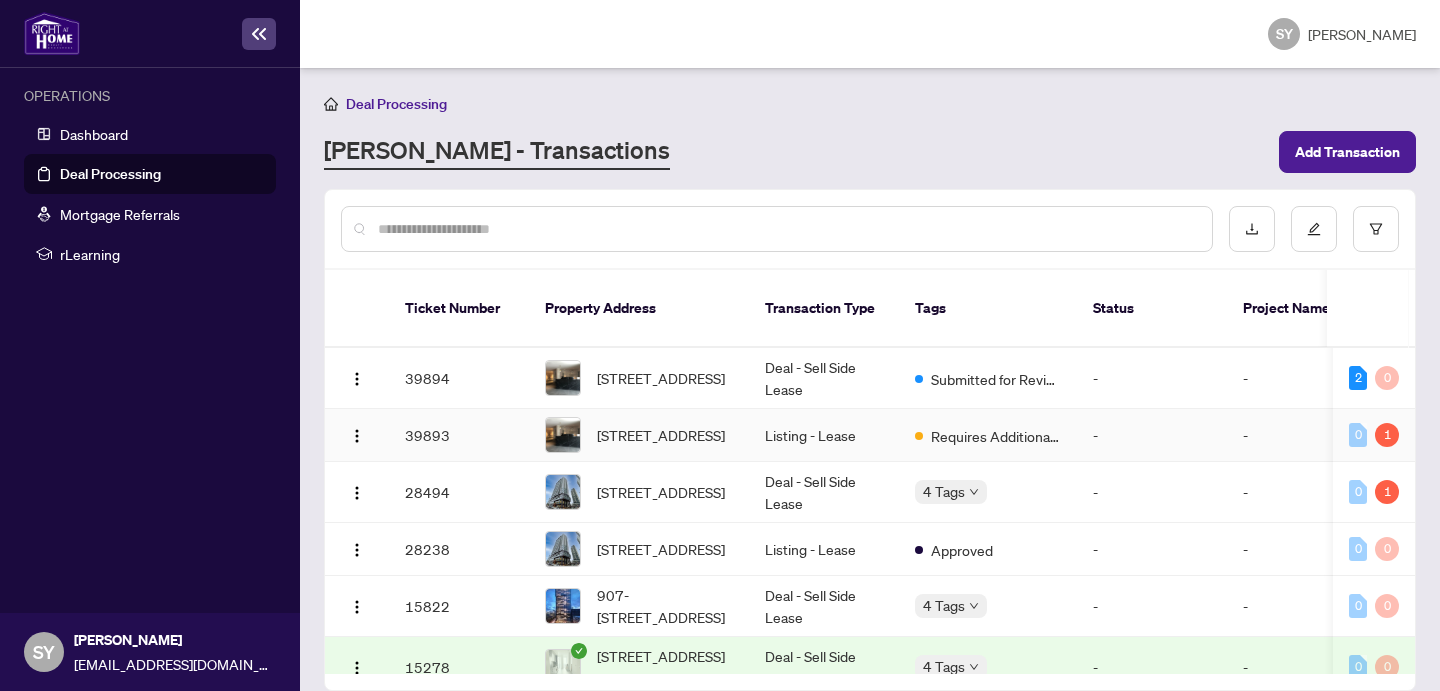 click on "[STREET_ADDRESS]" at bounding box center [661, 435] 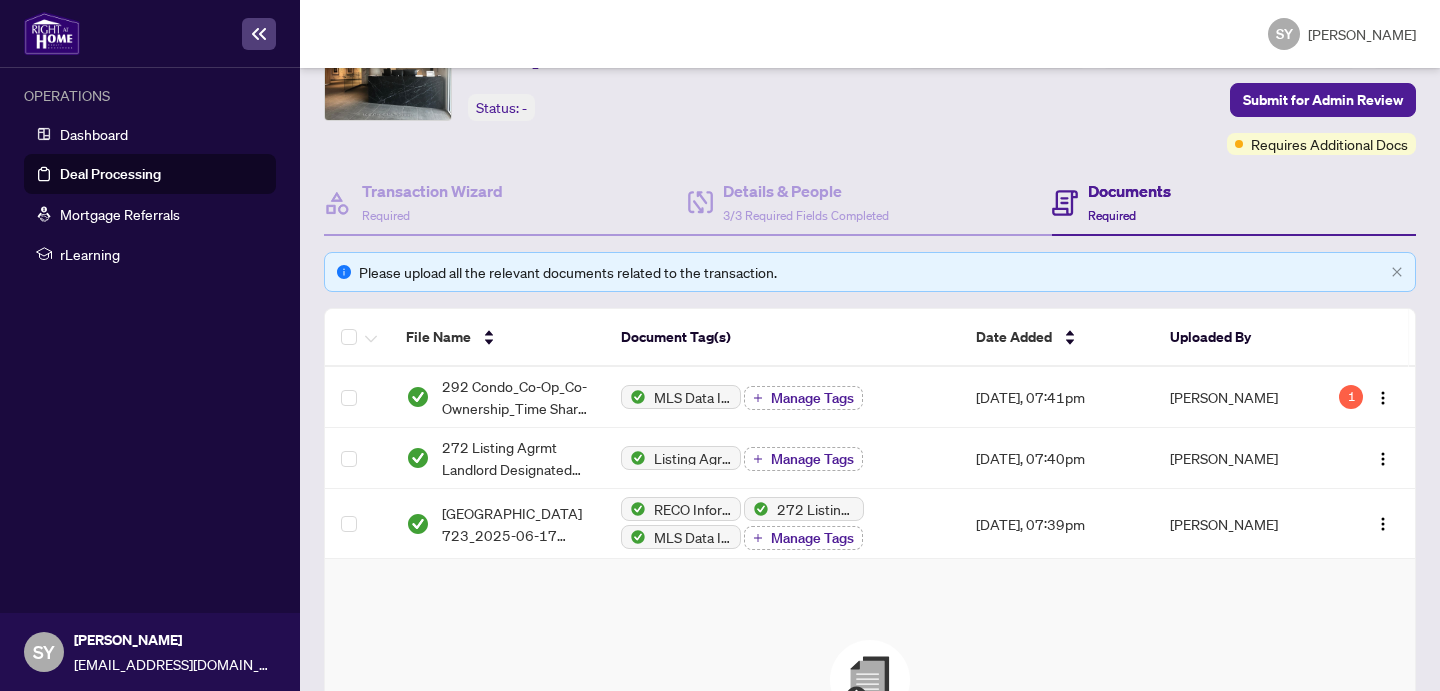 scroll, scrollTop: 108, scrollLeft: 0, axis: vertical 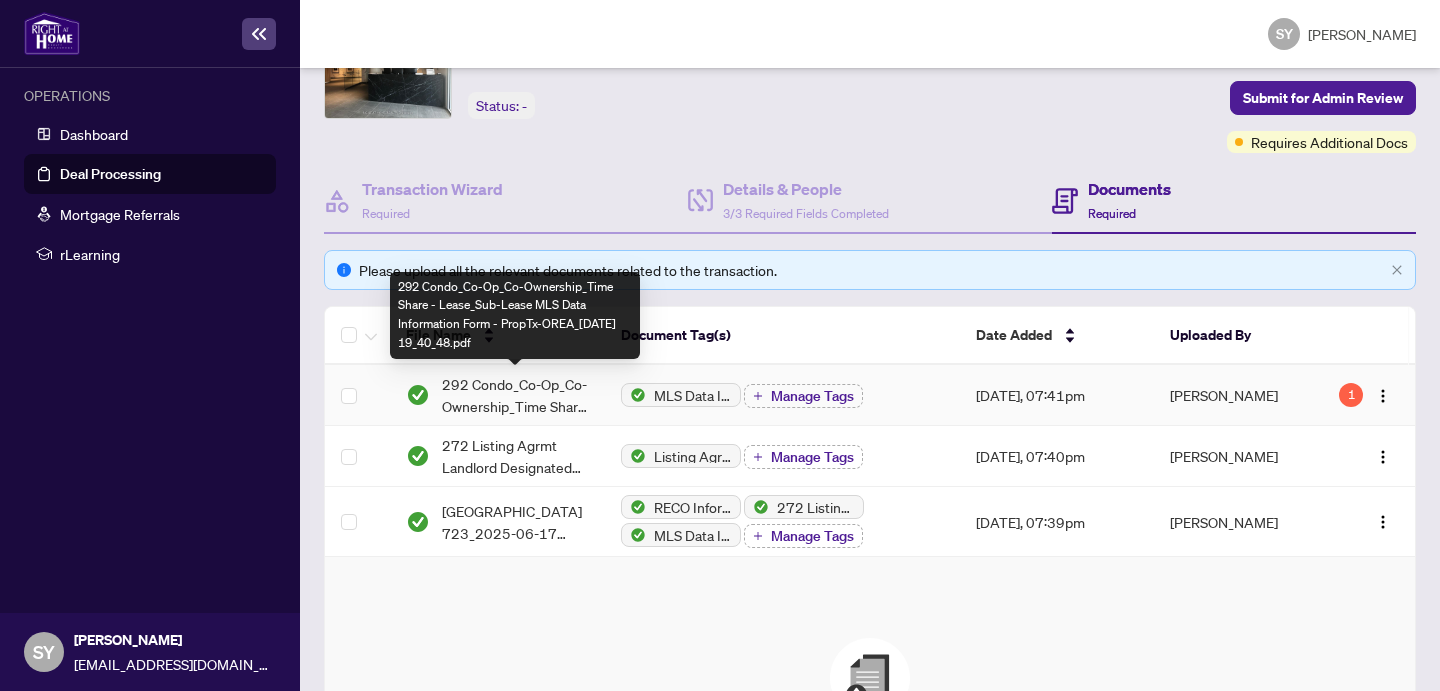 click on "292 Condo_Co-Op_Co-Ownership_Time Share - Lease_Sub-Lease MLS Data Information Form - PropTx-OREA_[DATE] 19_40_48.pdf" at bounding box center (515, 395) 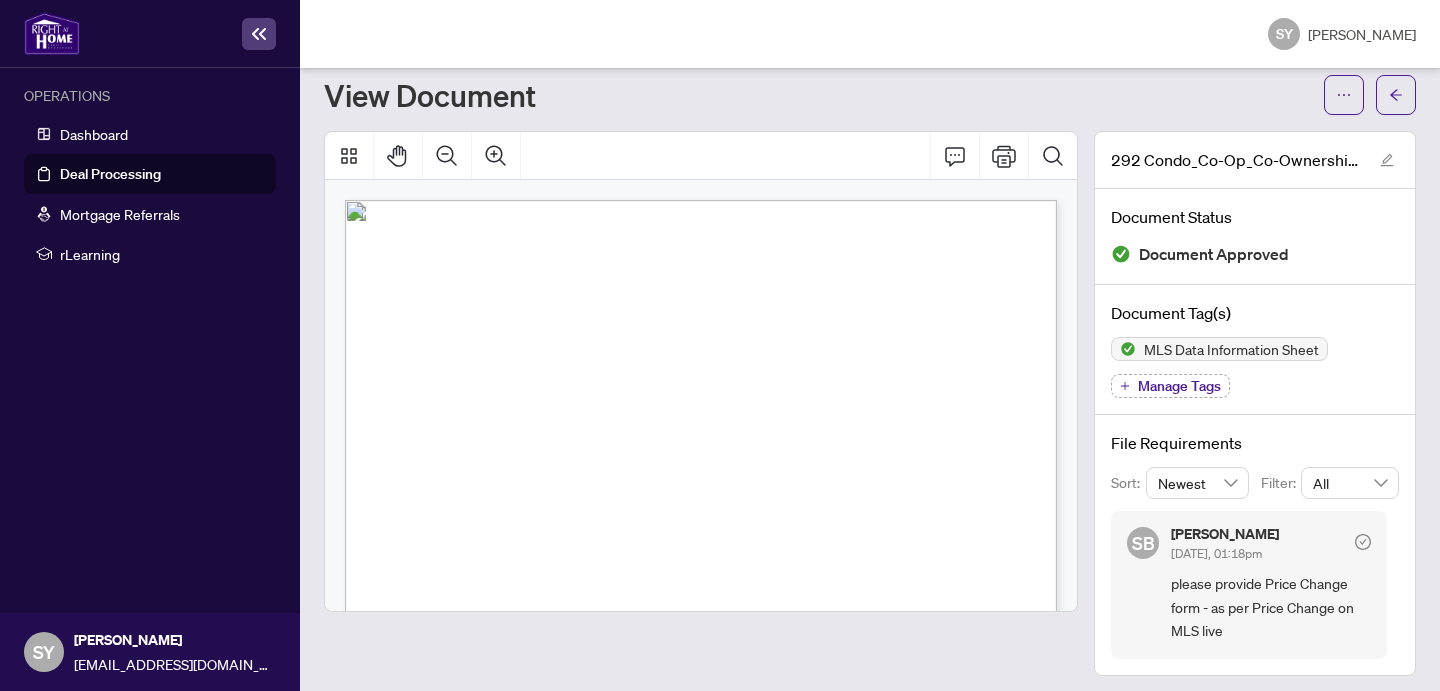 scroll, scrollTop: 61, scrollLeft: 0, axis: vertical 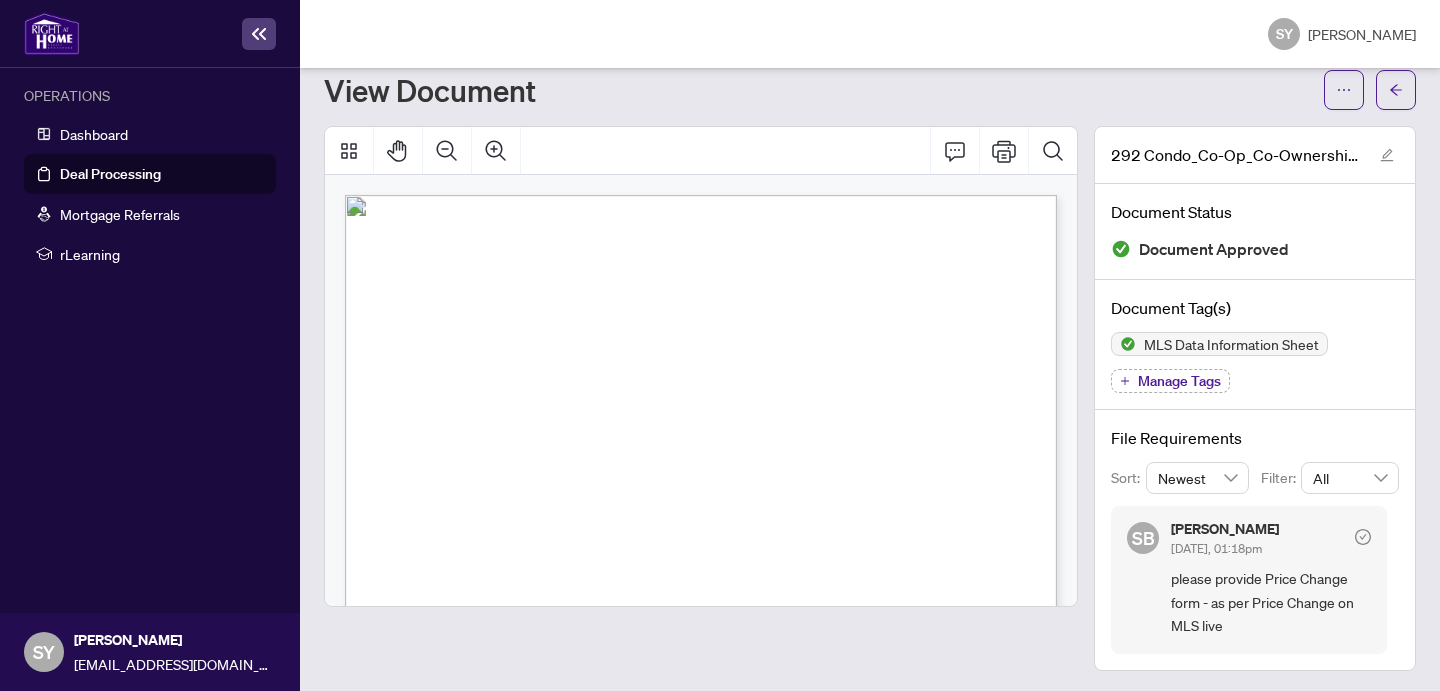 click on "Flemington Rd" at bounding box center (722, 530) 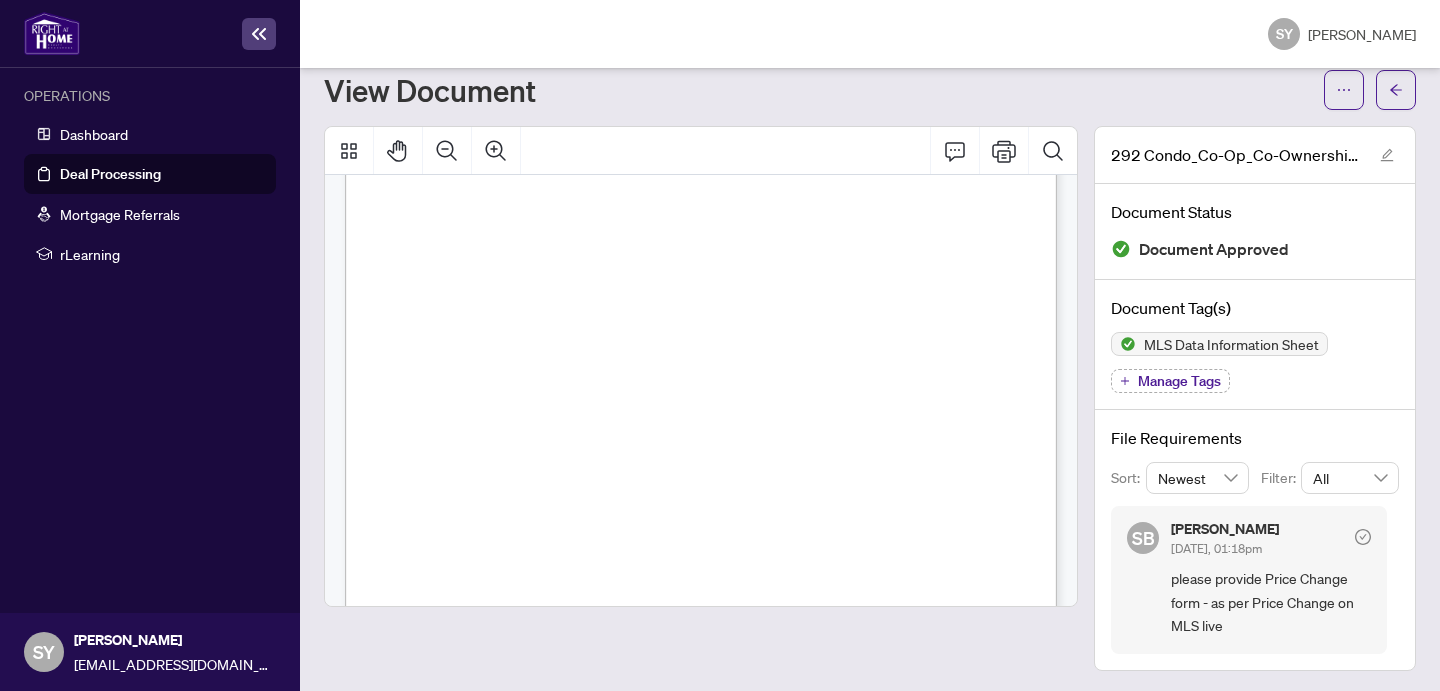 scroll, scrollTop: 8747, scrollLeft: 0, axis: vertical 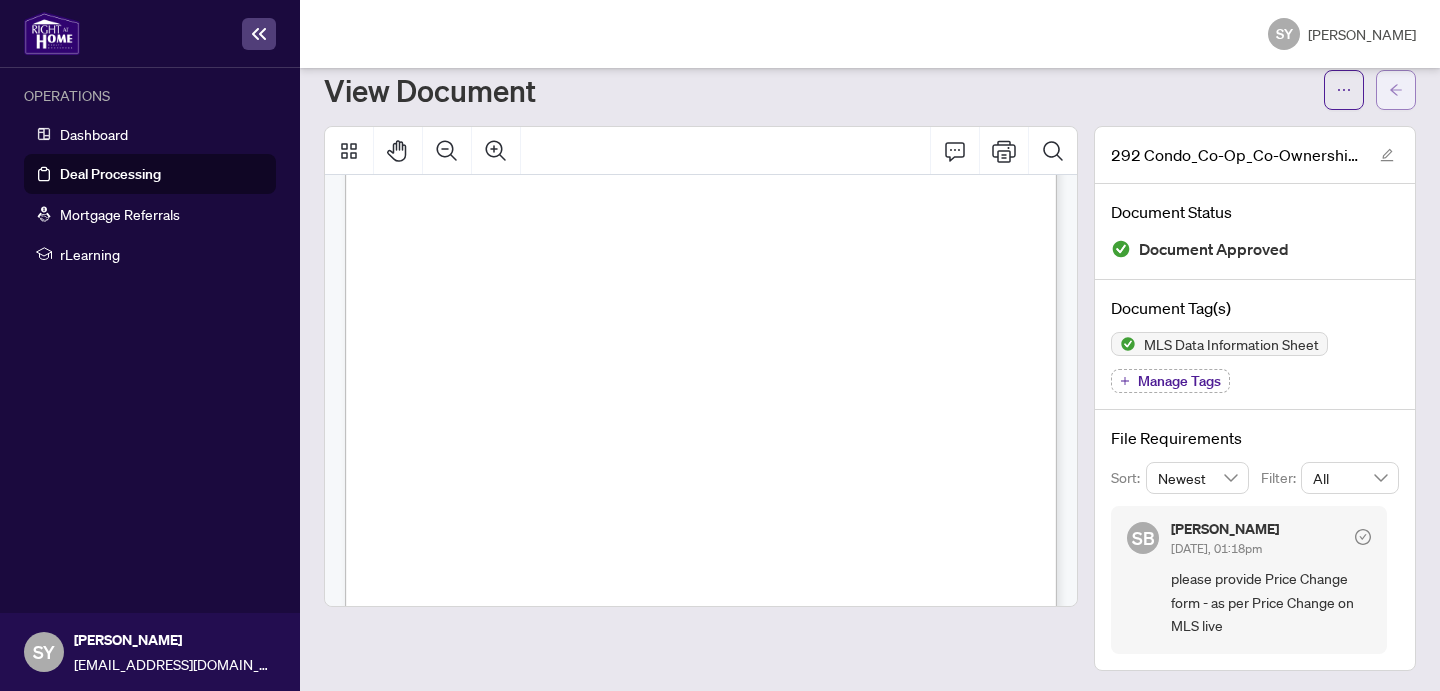 click at bounding box center [1396, 90] 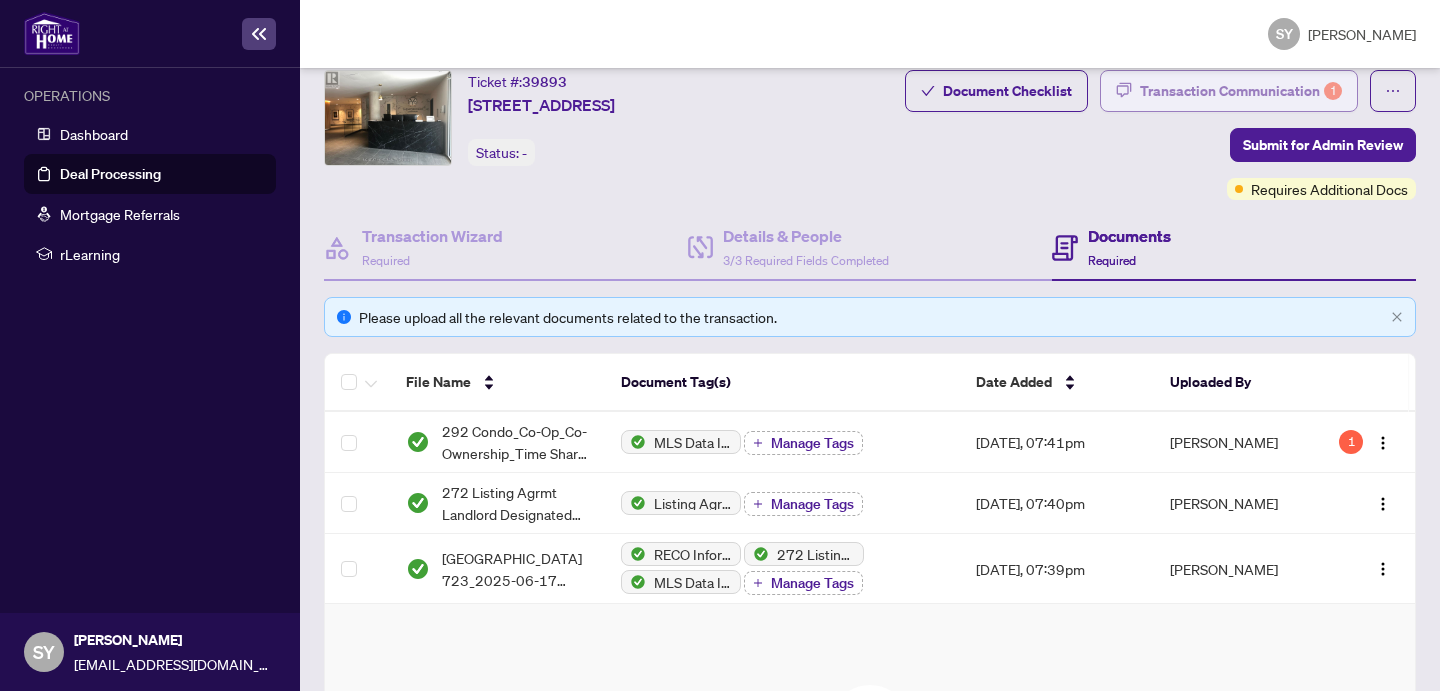 click on "Transaction Communication 1" at bounding box center [1241, 91] 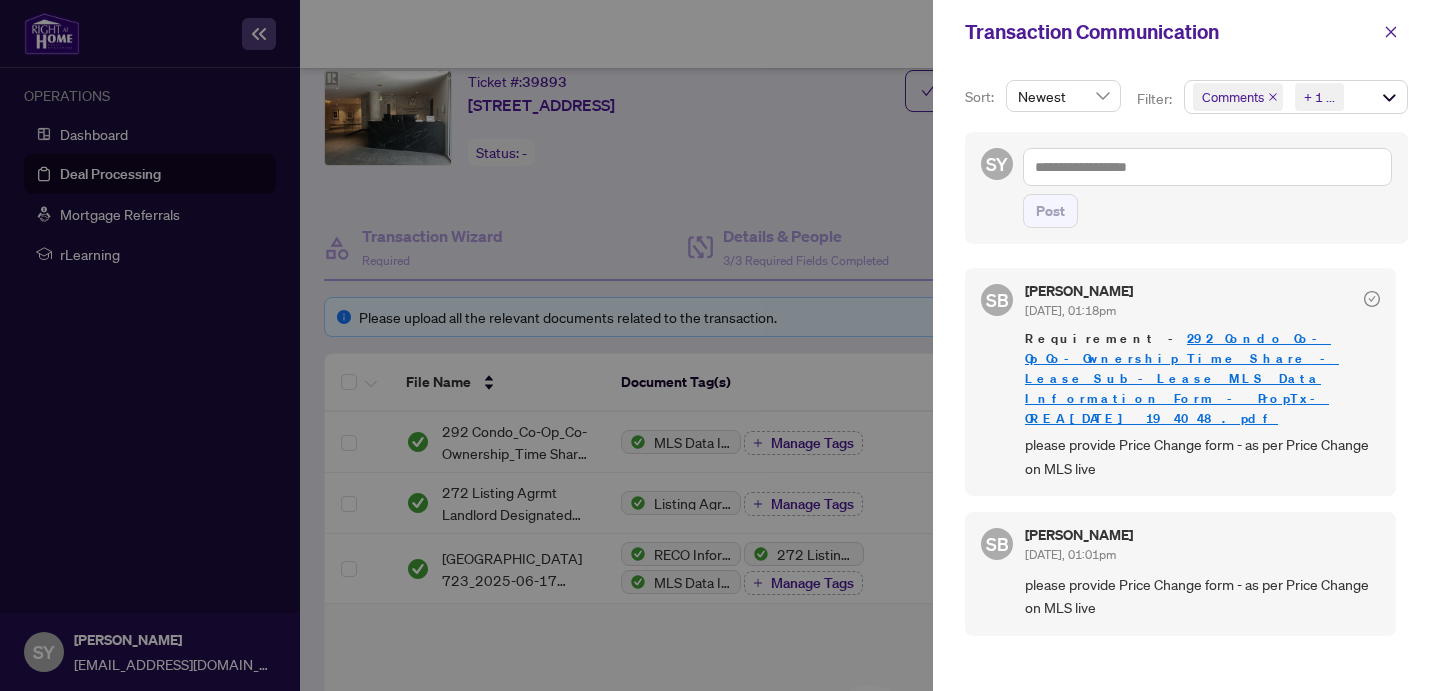 click on "292 Condo_Co-Op_Co-Ownership_Time Share - Lease_Sub-Lease MLS Data Information Form - PropTx-OREA_[DATE] 19_40_48.pdf" at bounding box center [1182, 378] 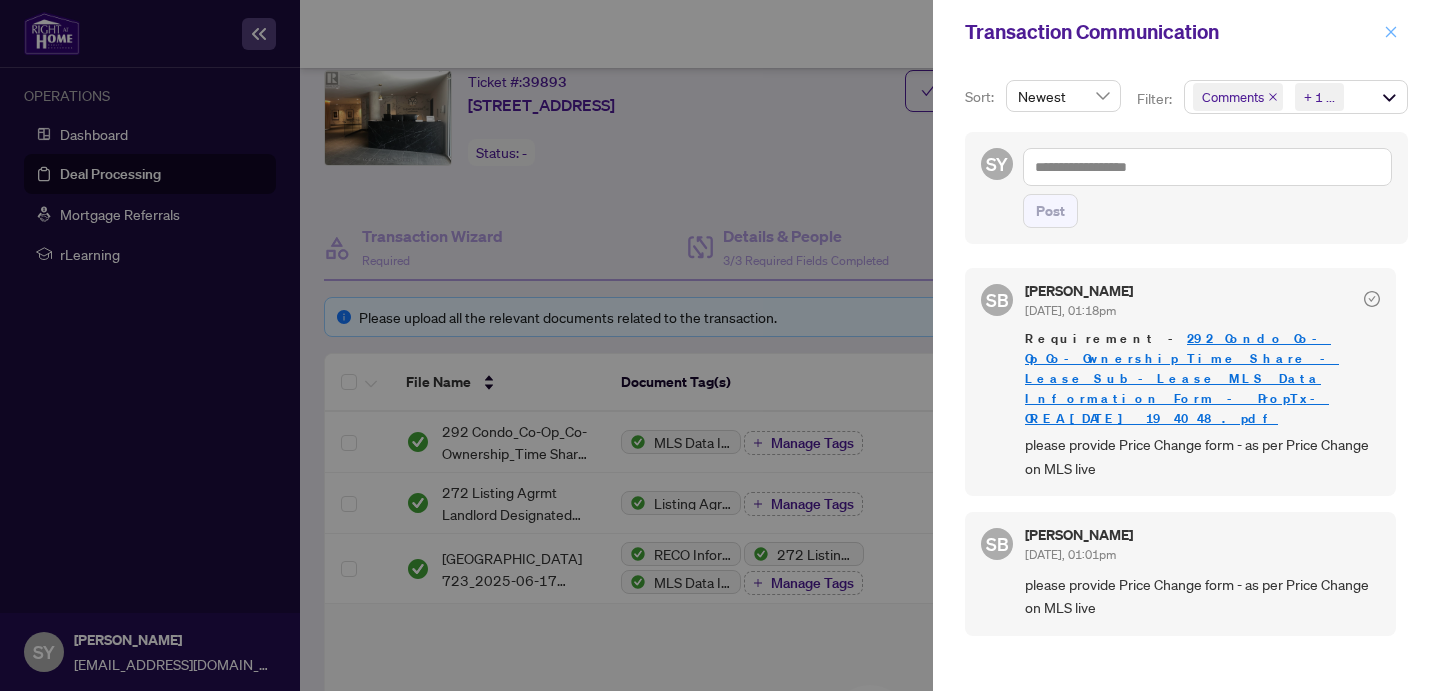 click 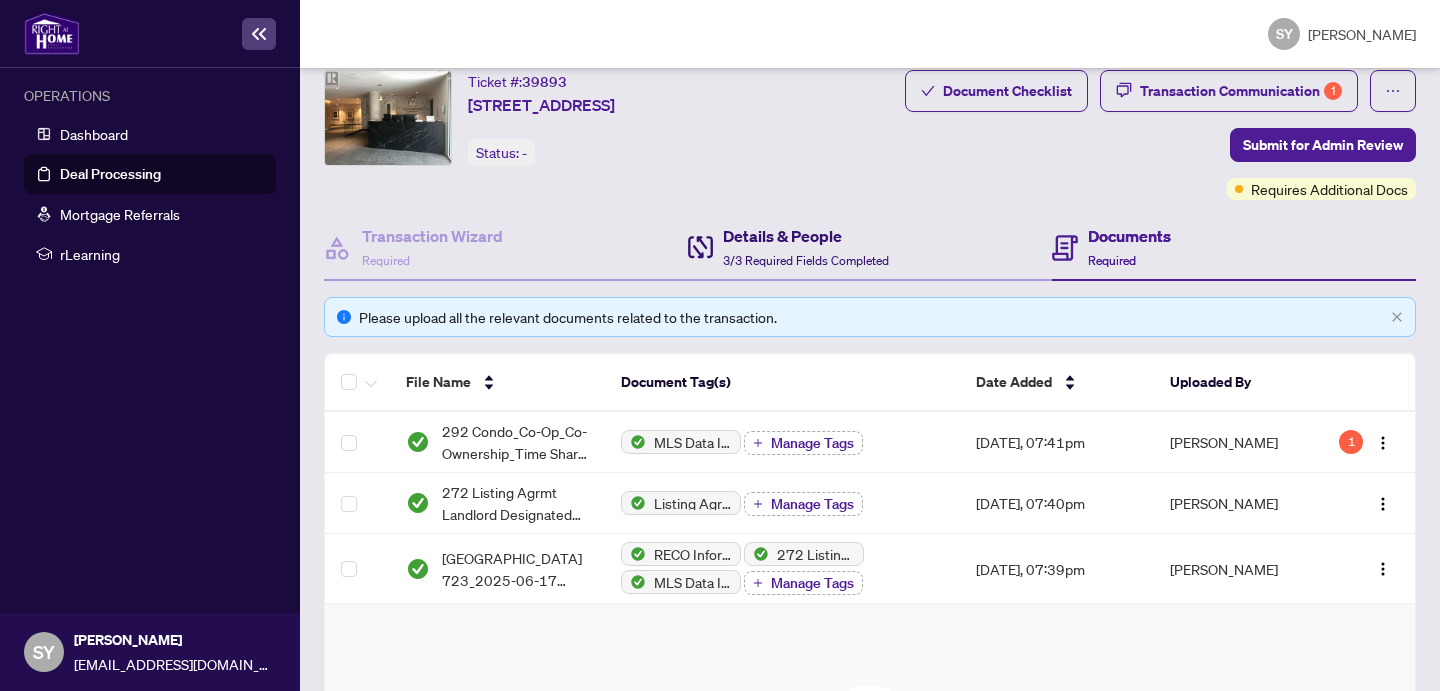 click on "Details & People 3/3 Required Fields Completed" at bounding box center (806, 247) 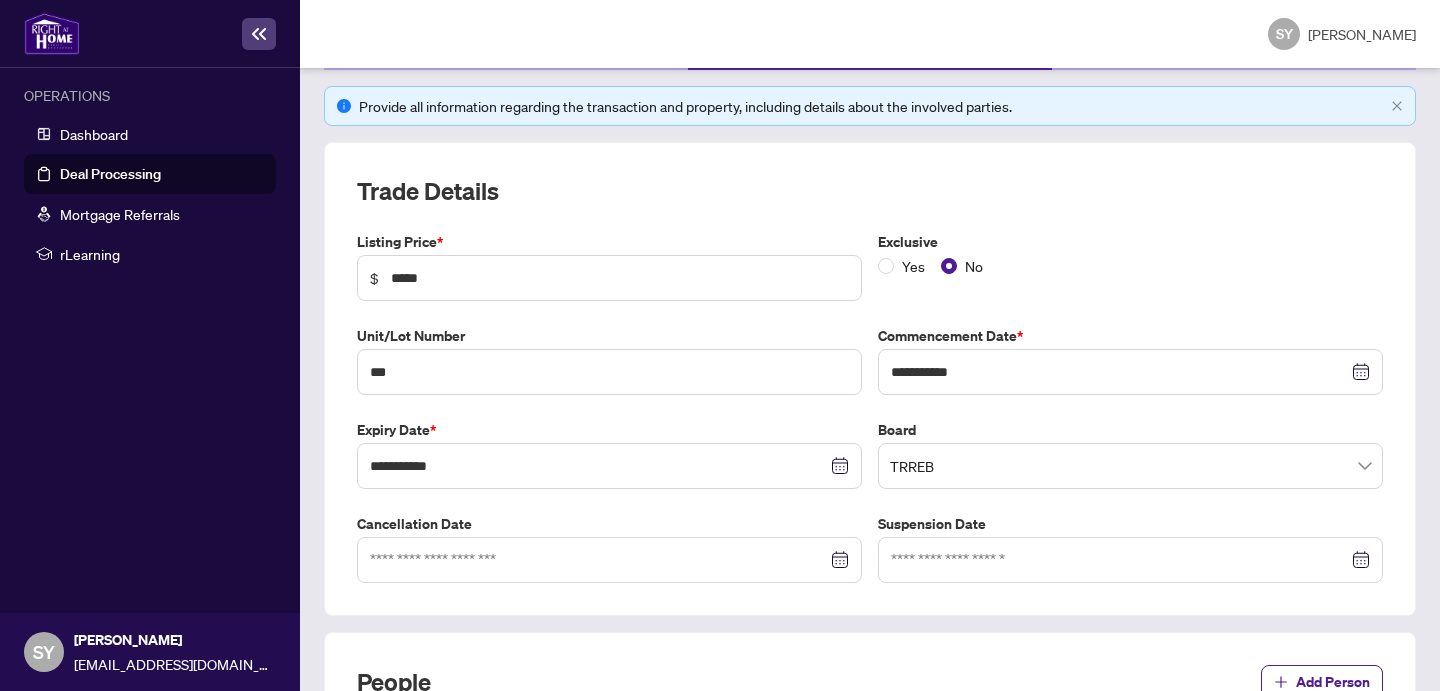 scroll, scrollTop: 71, scrollLeft: 0, axis: vertical 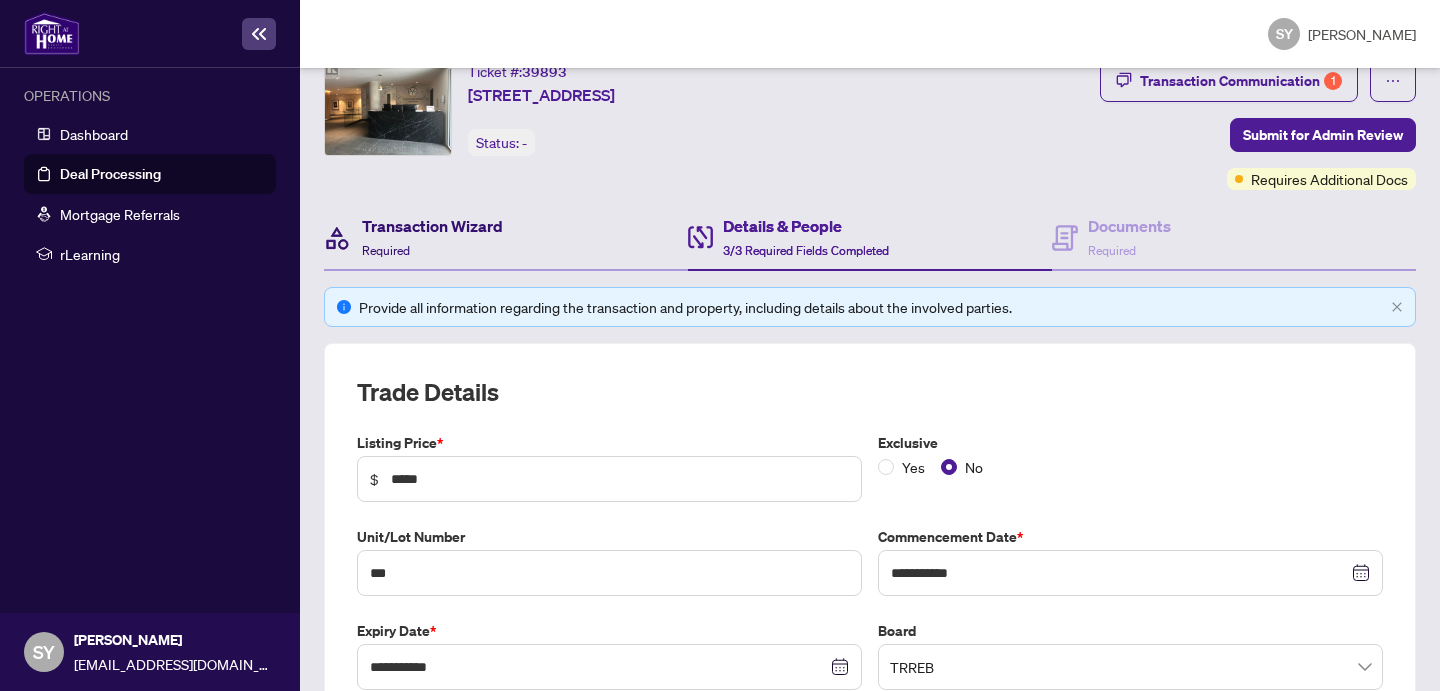 click on "Transaction Wizard" at bounding box center [432, 226] 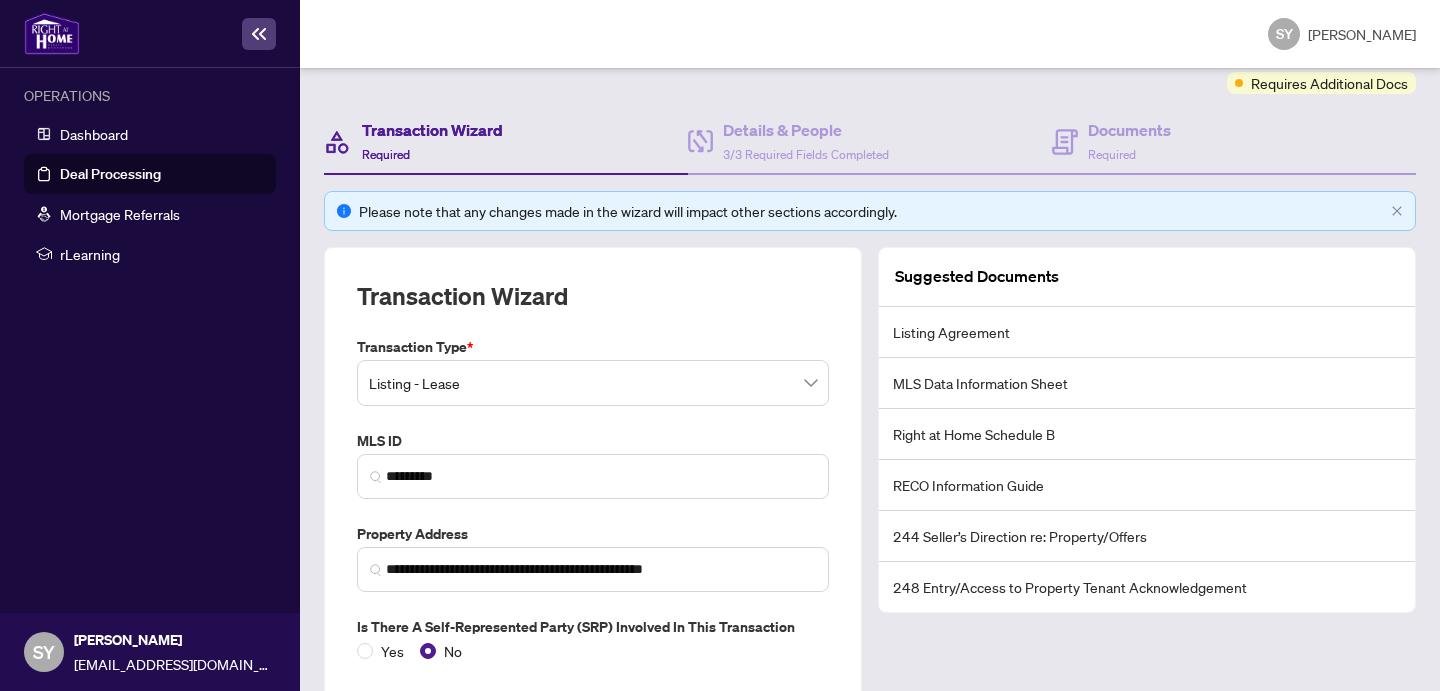 scroll, scrollTop: 0, scrollLeft: 0, axis: both 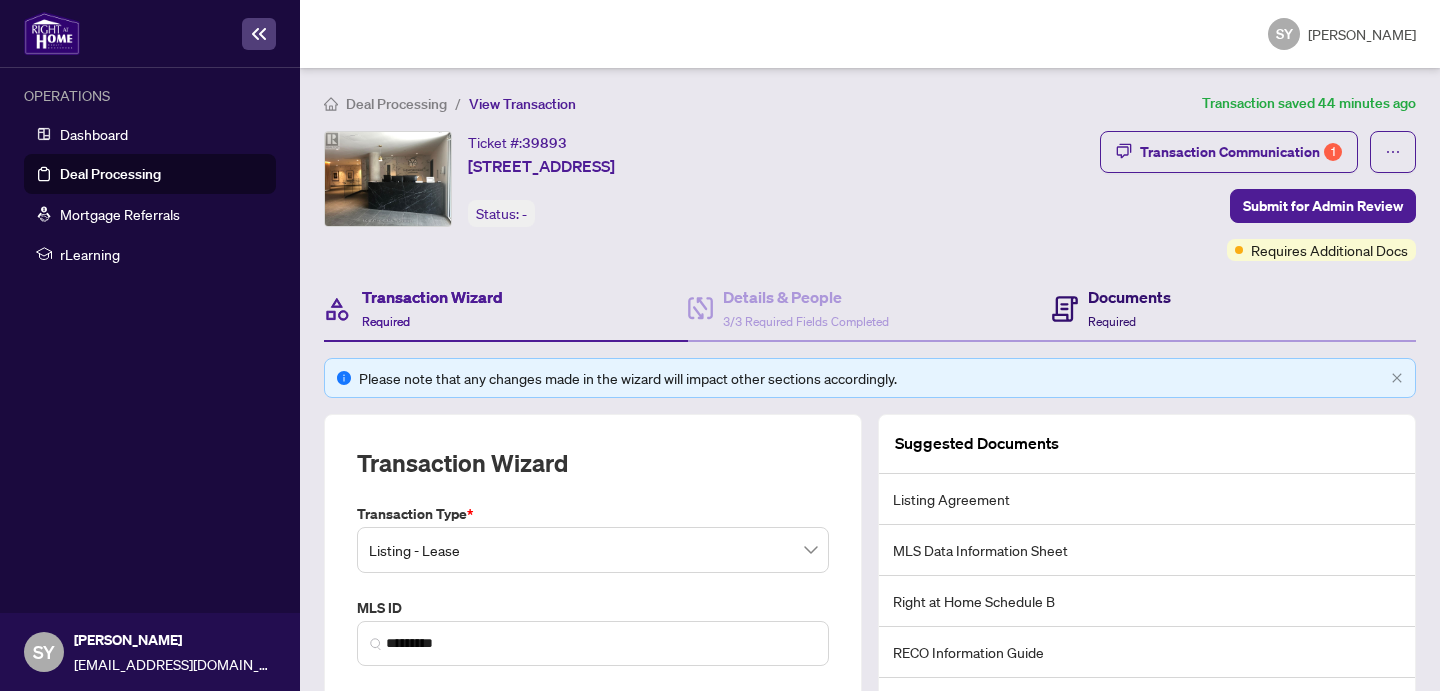 click on "Required" at bounding box center [1112, 321] 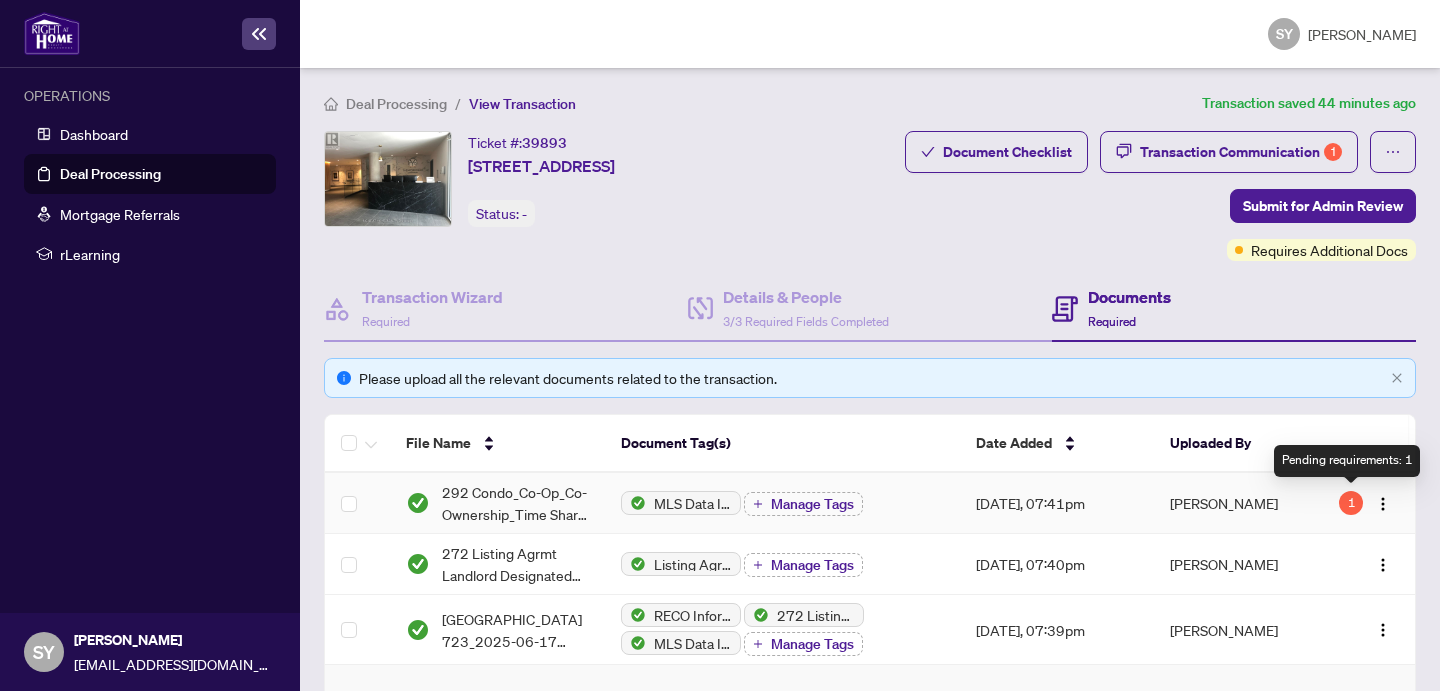 click on "1" at bounding box center (1351, 503) 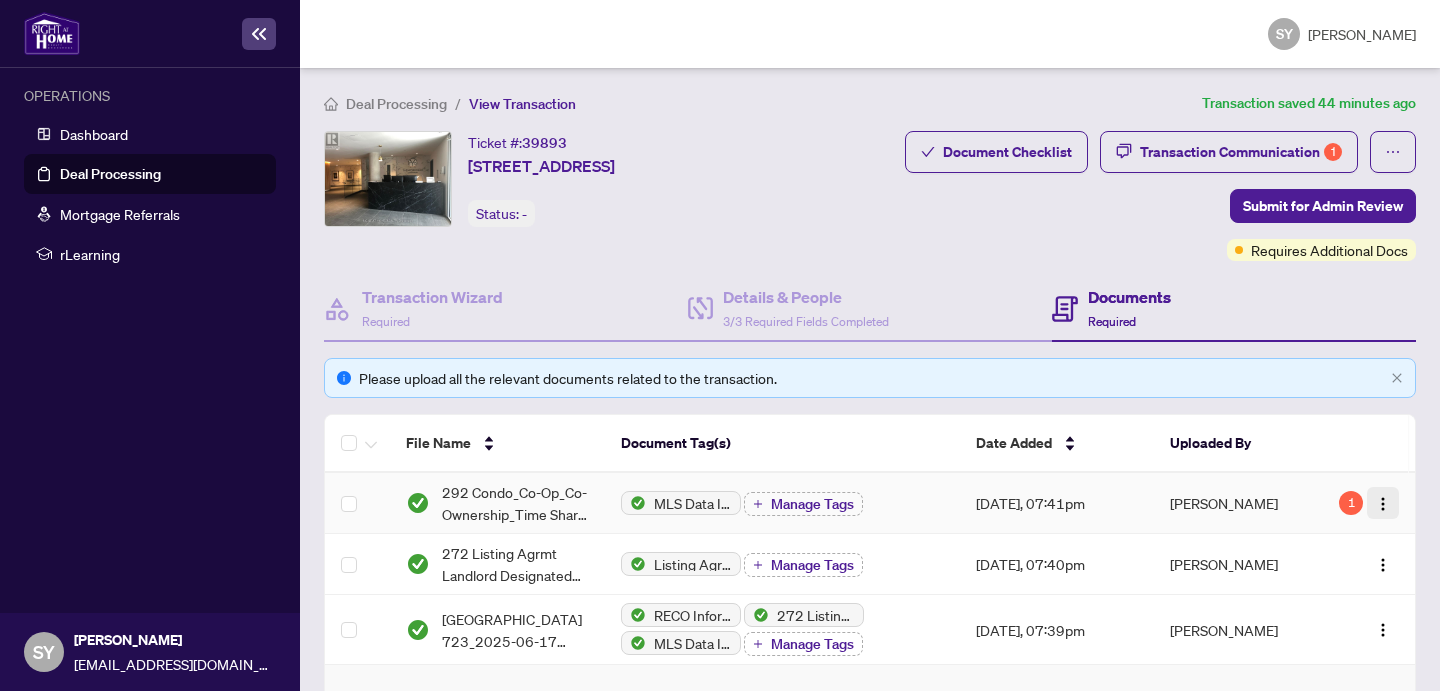 click at bounding box center (1383, 504) 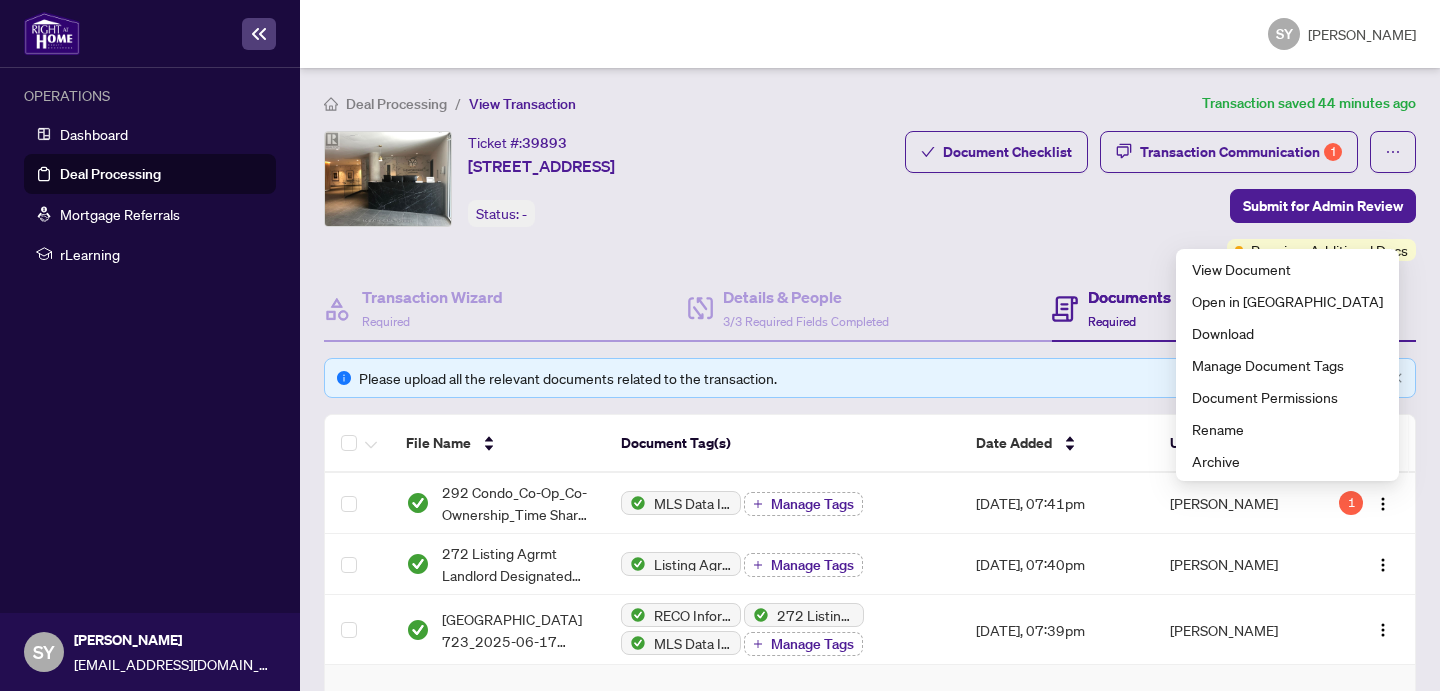 click on "Please upload all the relevant documents related to the transaction. File Name Document Tag(s) Date Added Uploaded By             292 Condo_Co-Op_Co-Ownership_Time Share - Lease_Sub-Lease MLS Data Information Form - PropTx-OREA_[DATE] 19_40_48.pdf MLS Data Information Sheet Manage Tags [DATE], 07:41pm [PERSON_NAME] 1 272 Listing Agrmt Landlord Designated Rep Agrmt Auth to Offer for Lease - PropTx-OREA_[DATE] 19_40_32.pdf Listing Agreement Manage Tags [DATE], 07:40pm [PERSON_NAME] 160 Flemington Rd 723_2025-06-17 19_39_16.pdf RECO Information Guide 272 Listing Agreement - Landlord Designated Representation Agreement Authority
to Offer for Lease MLS Data Information Sheet Manage Tags [DATE], 07:39pm [PERSON_NAME] & Drop to Upload Files Maximum file size:  25  MB Browse Files" at bounding box center [870, 694] 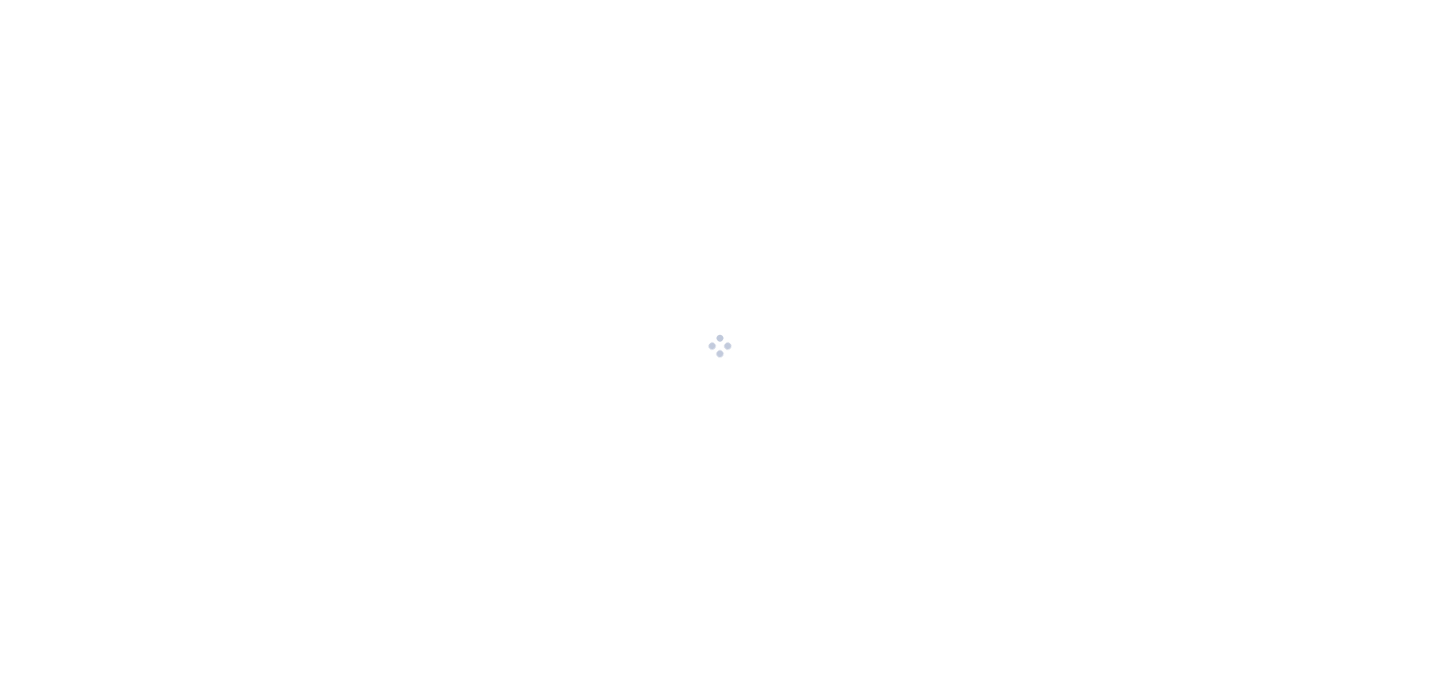 scroll, scrollTop: 0, scrollLeft: 0, axis: both 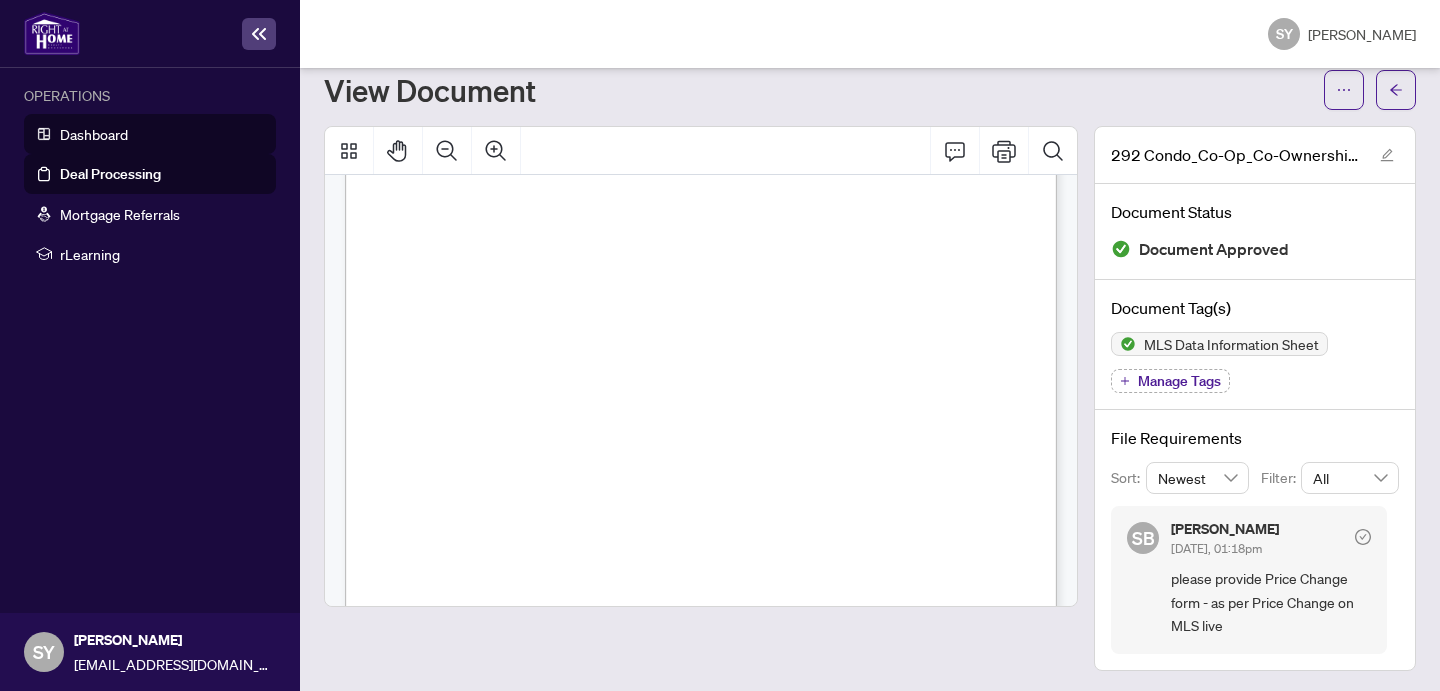 click on "Dashboard" at bounding box center [94, 134] 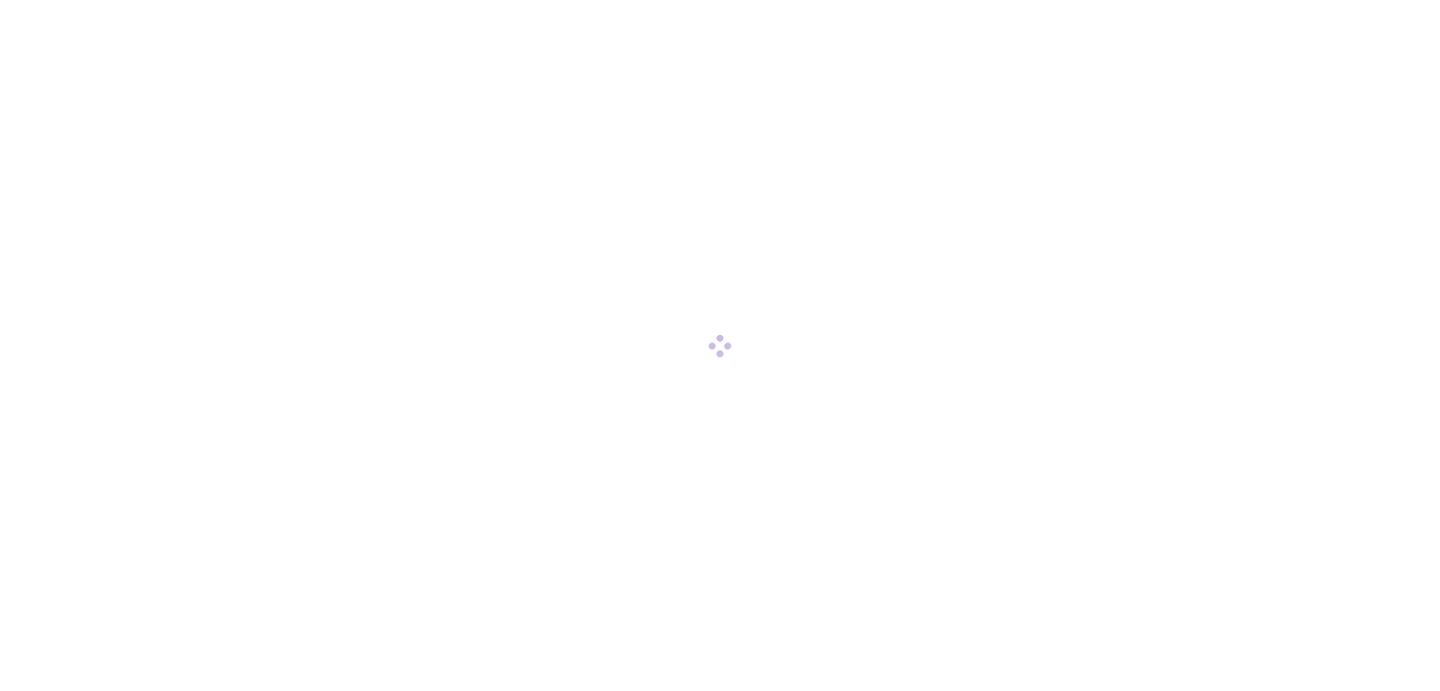 scroll, scrollTop: 0, scrollLeft: 0, axis: both 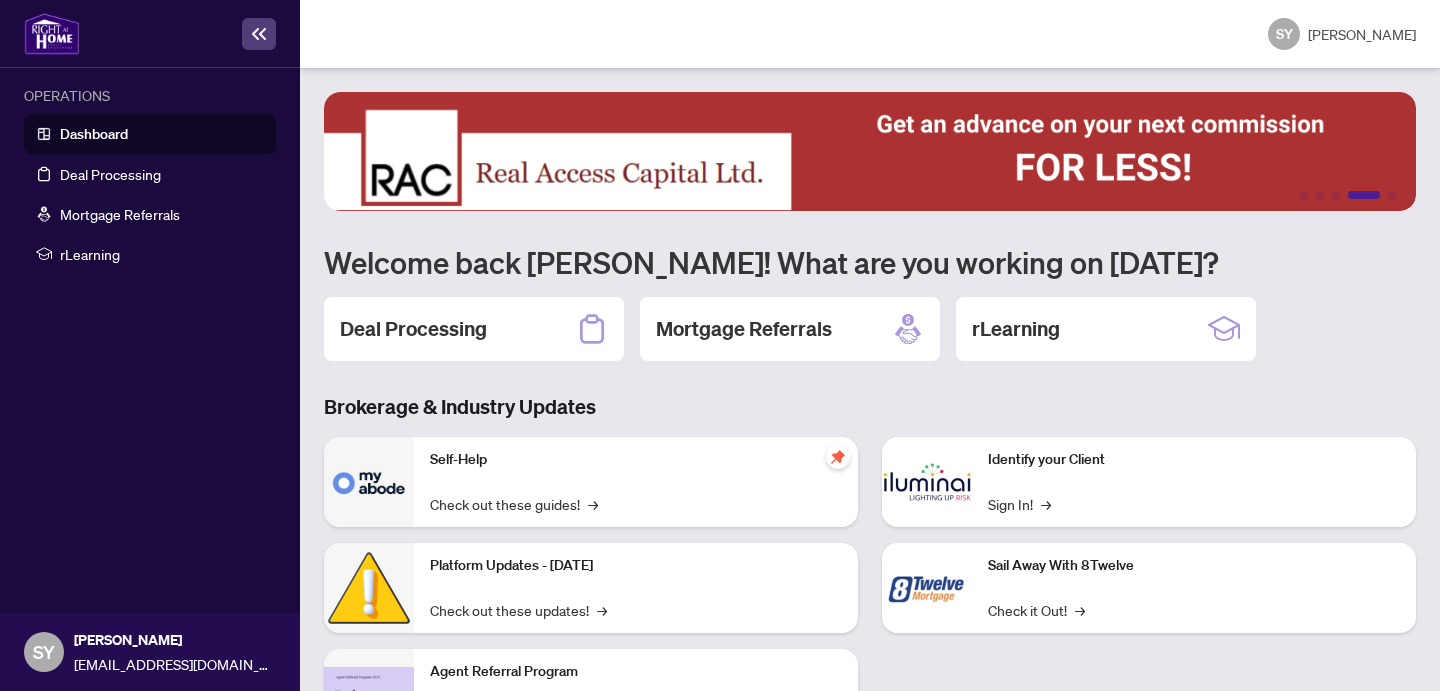 click on "Dashboard" at bounding box center [94, 134] 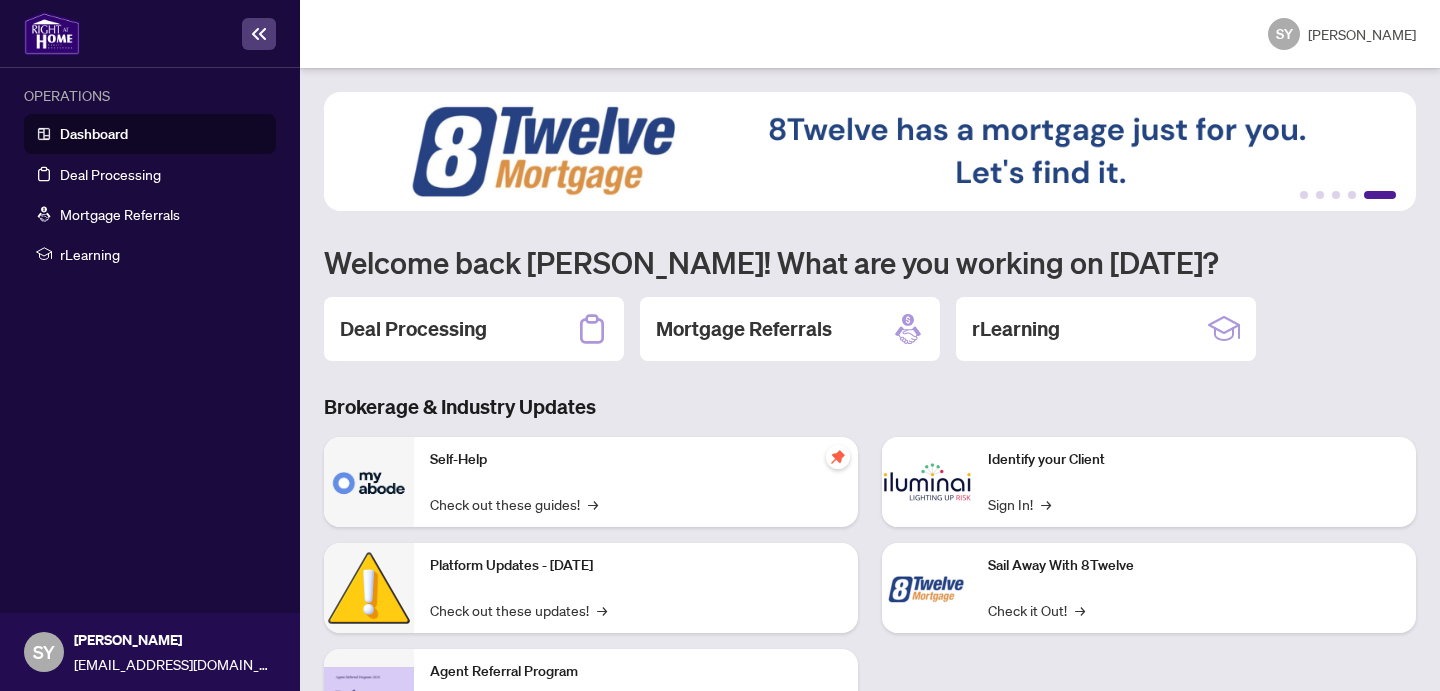 click at bounding box center [52, 33] 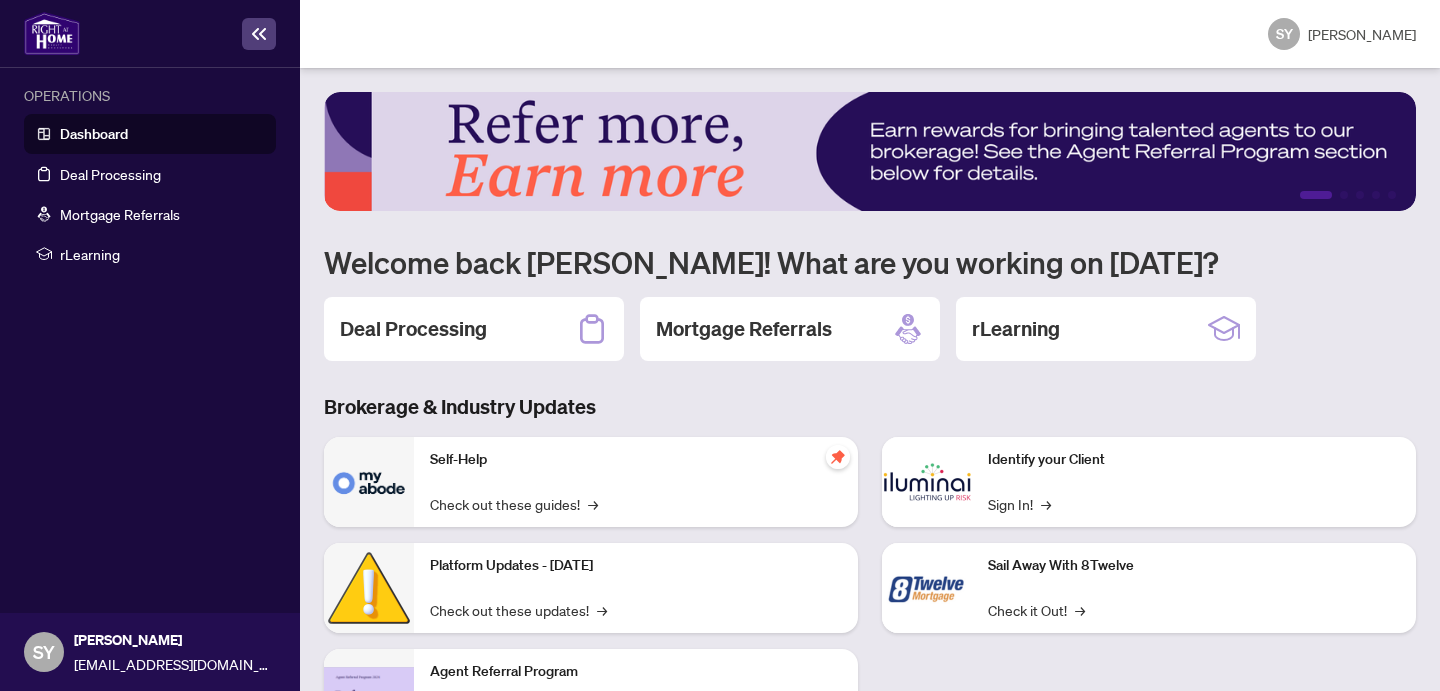 click at bounding box center (52, 33) 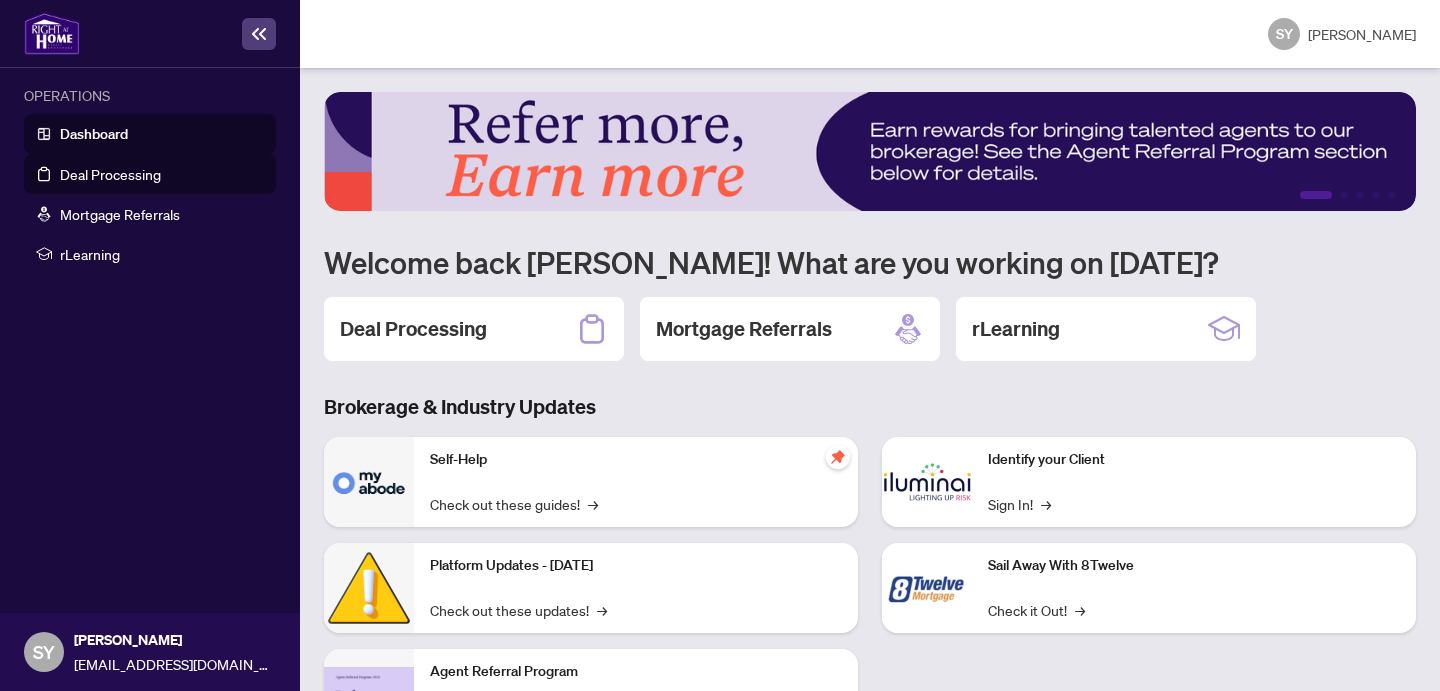 click on "Deal Processing" at bounding box center [110, 174] 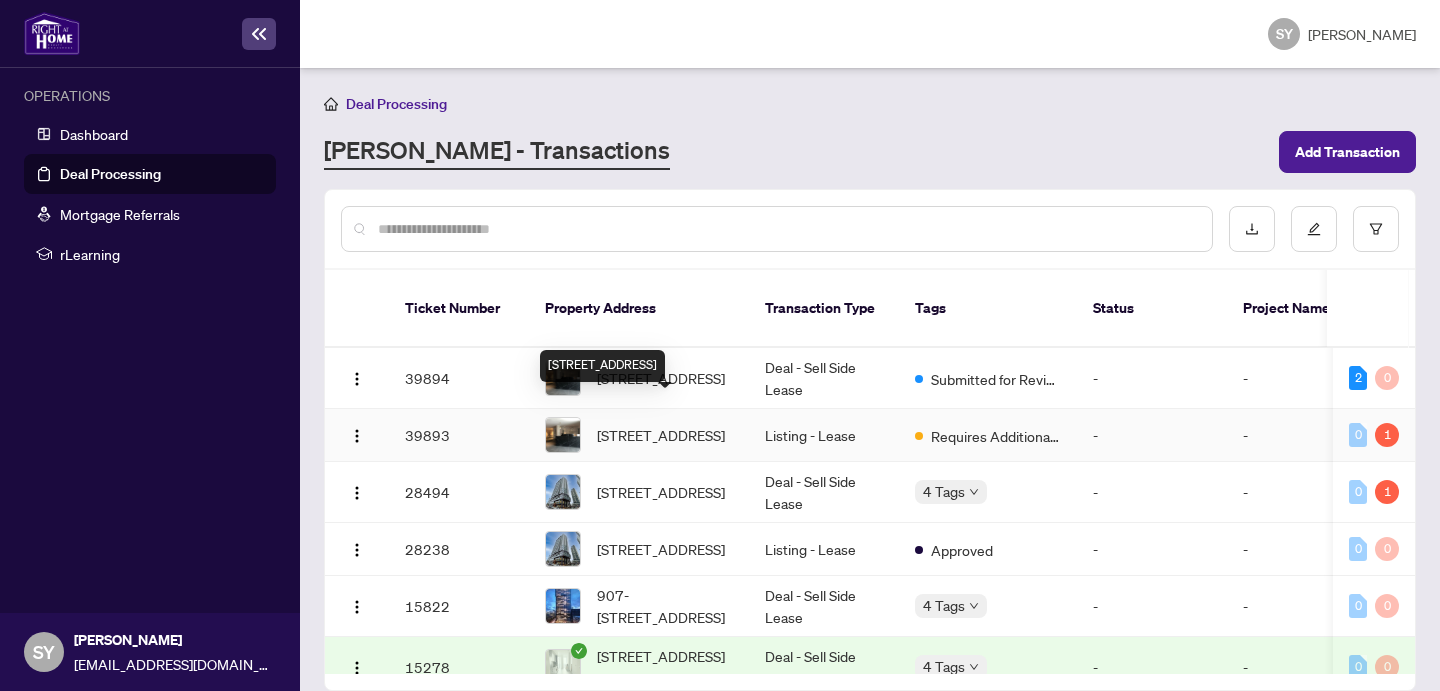 click on "[STREET_ADDRESS]" at bounding box center [661, 435] 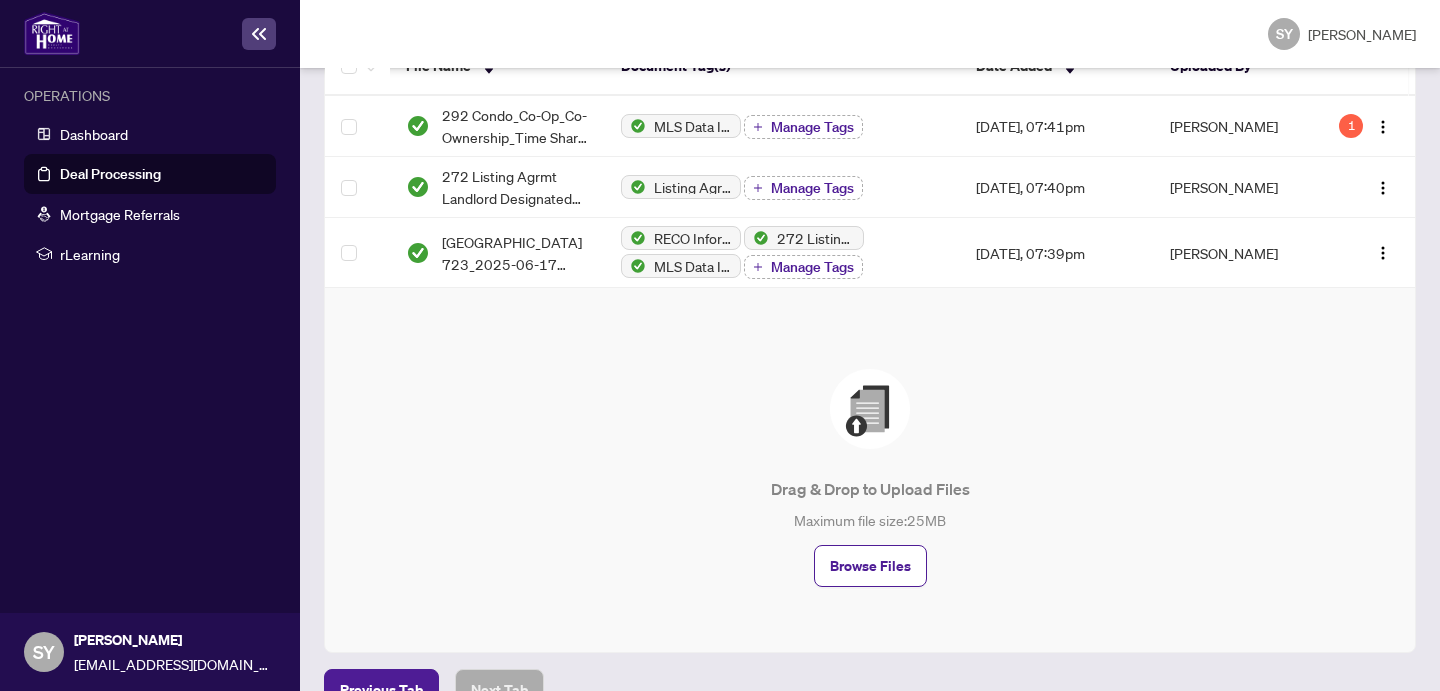scroll, scrollTop: 417, scrollLeft: 0, axis: vertical 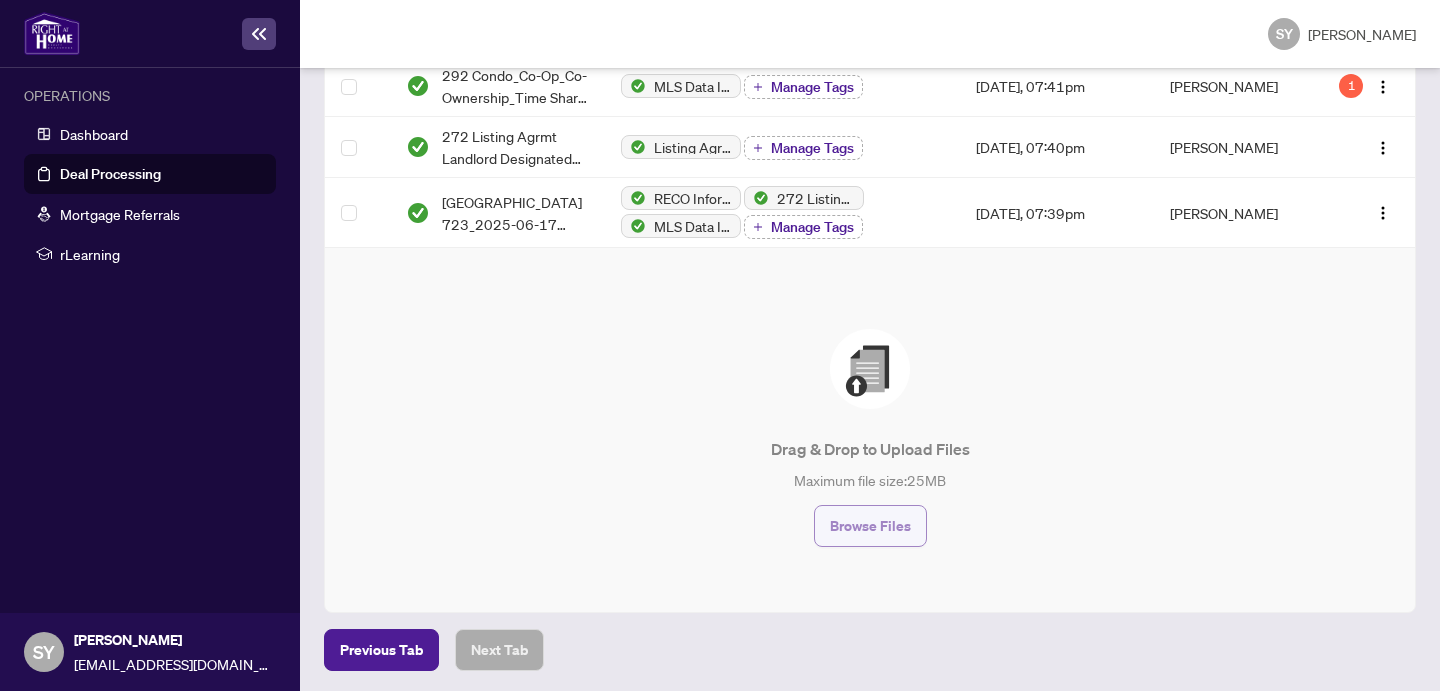 click on "Browse Files" at bounding box center (870, 526) 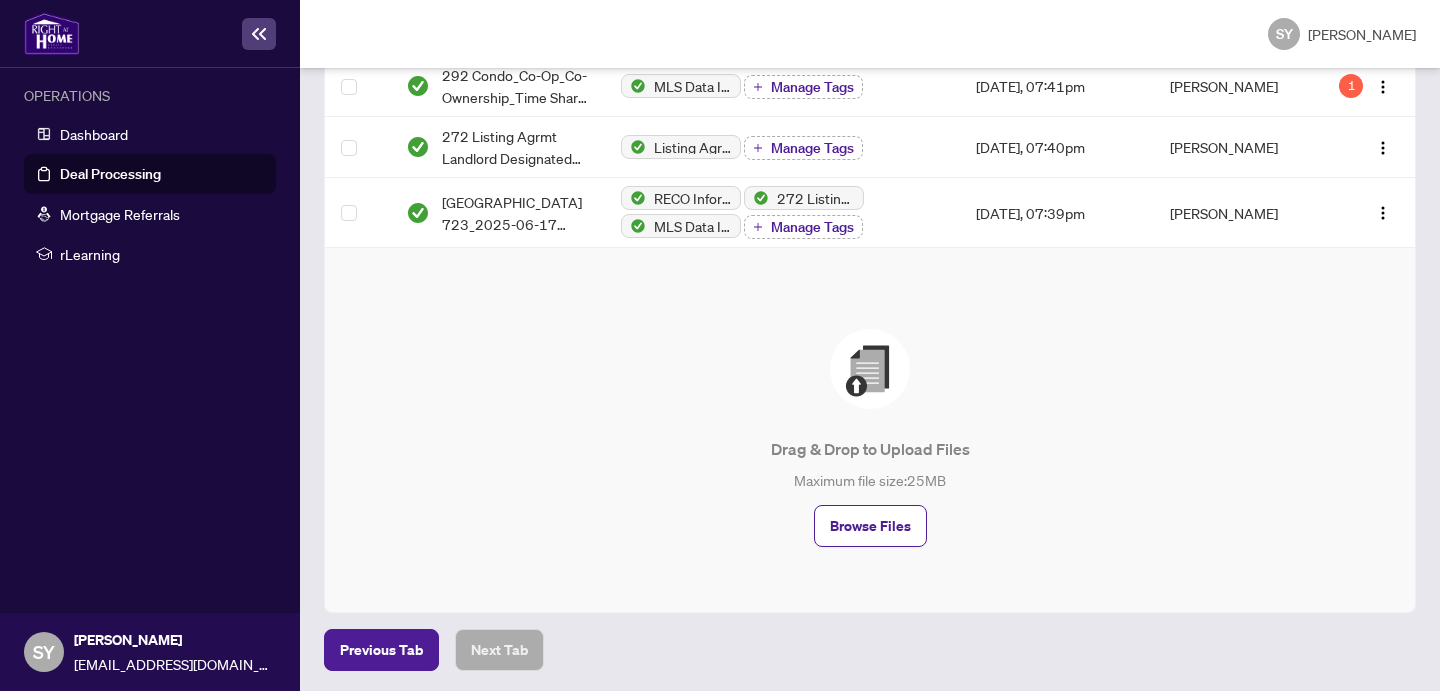 click on "Drag & Drop to Upload Files Maximum file size:  25  MB Browse Files" at bounding box center [870, 438] 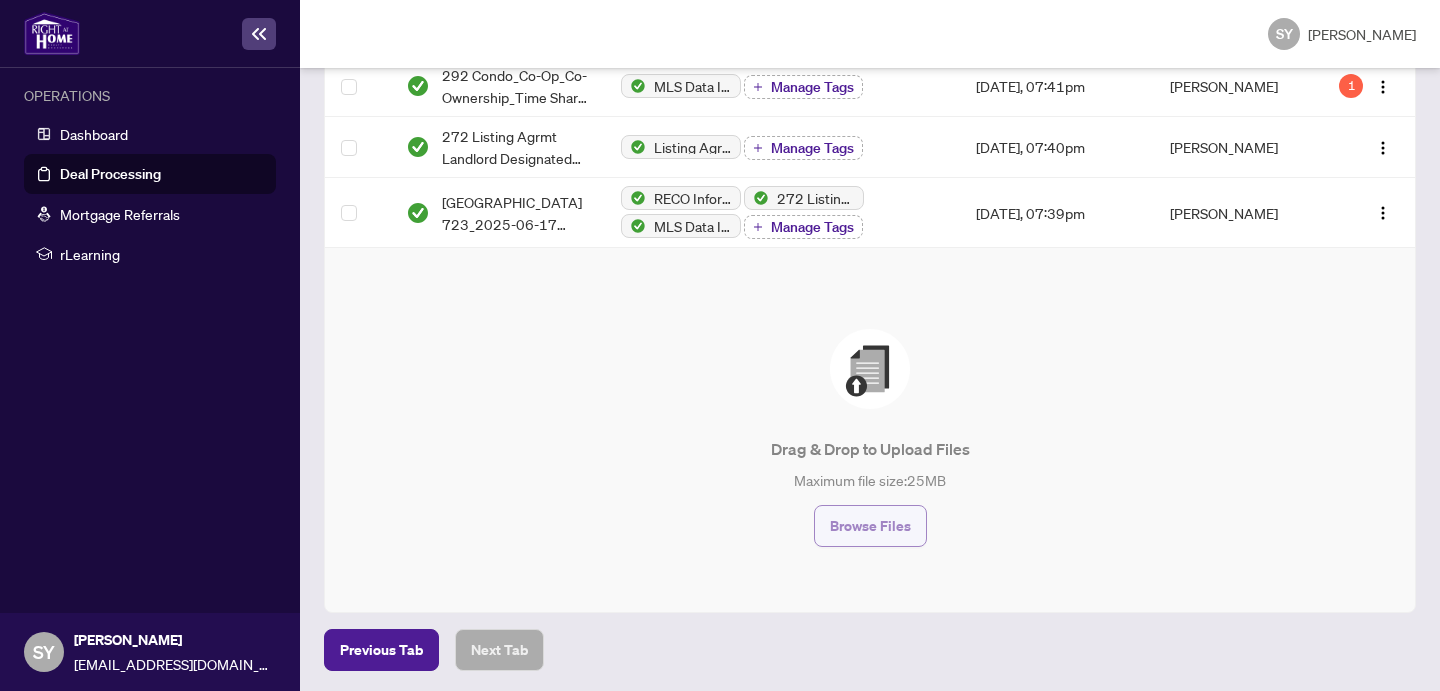 click on "Browse Files" at bounding box center [870, 526] 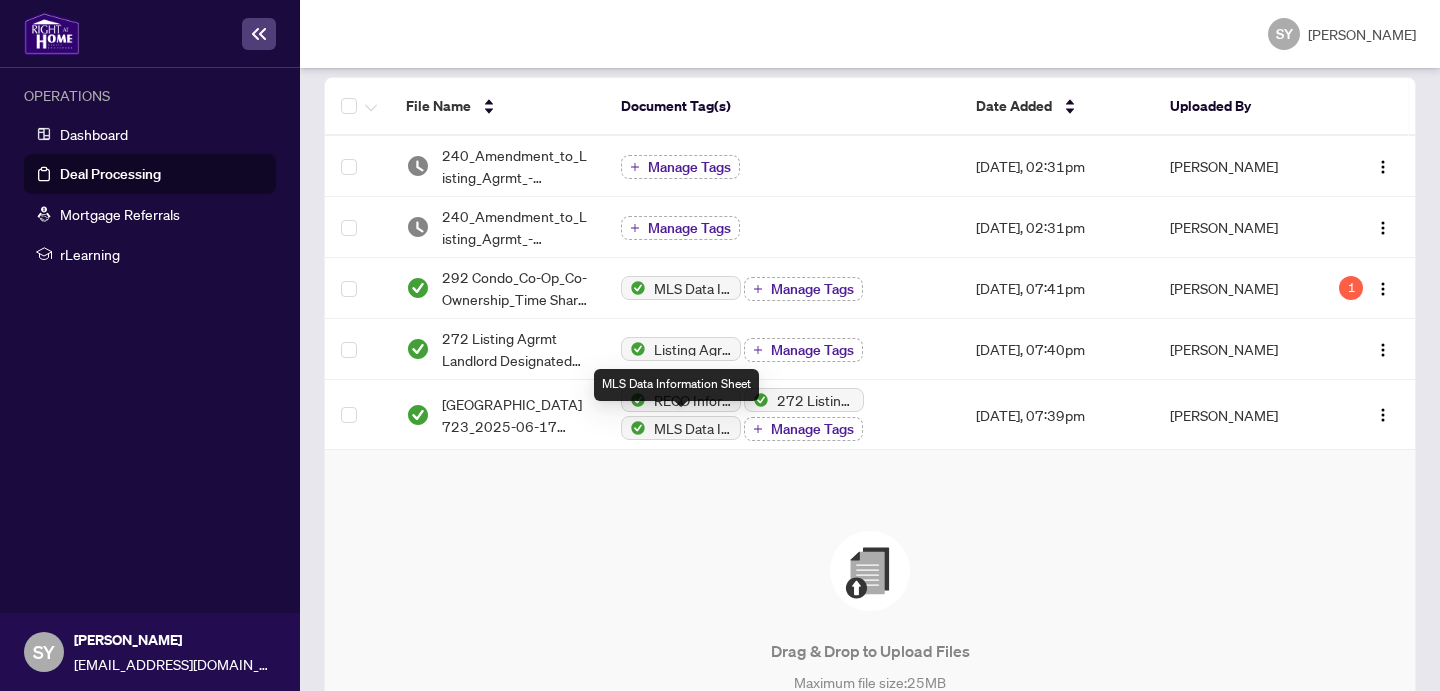 scroll, scrollTop: 539, scrollLeft: 0, axis: vertical 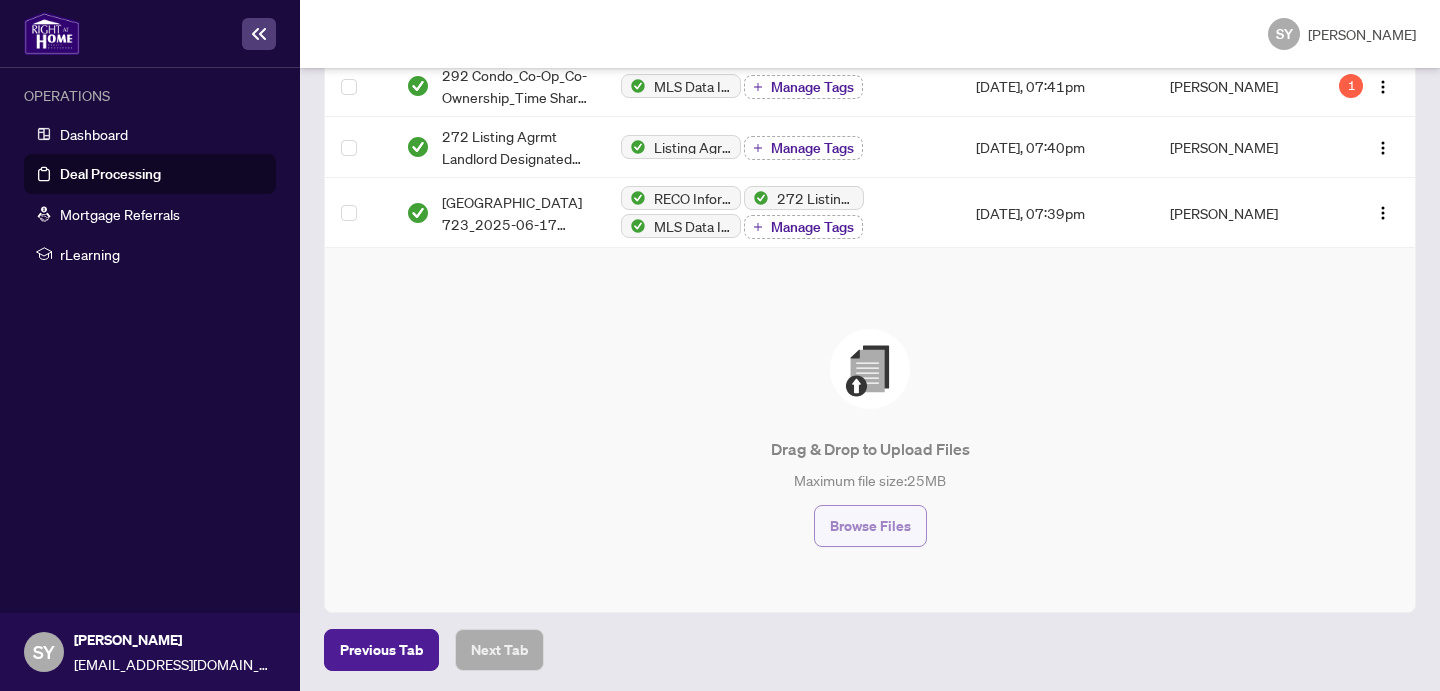 click on "Browse Files" at bounding box center (870, 526) 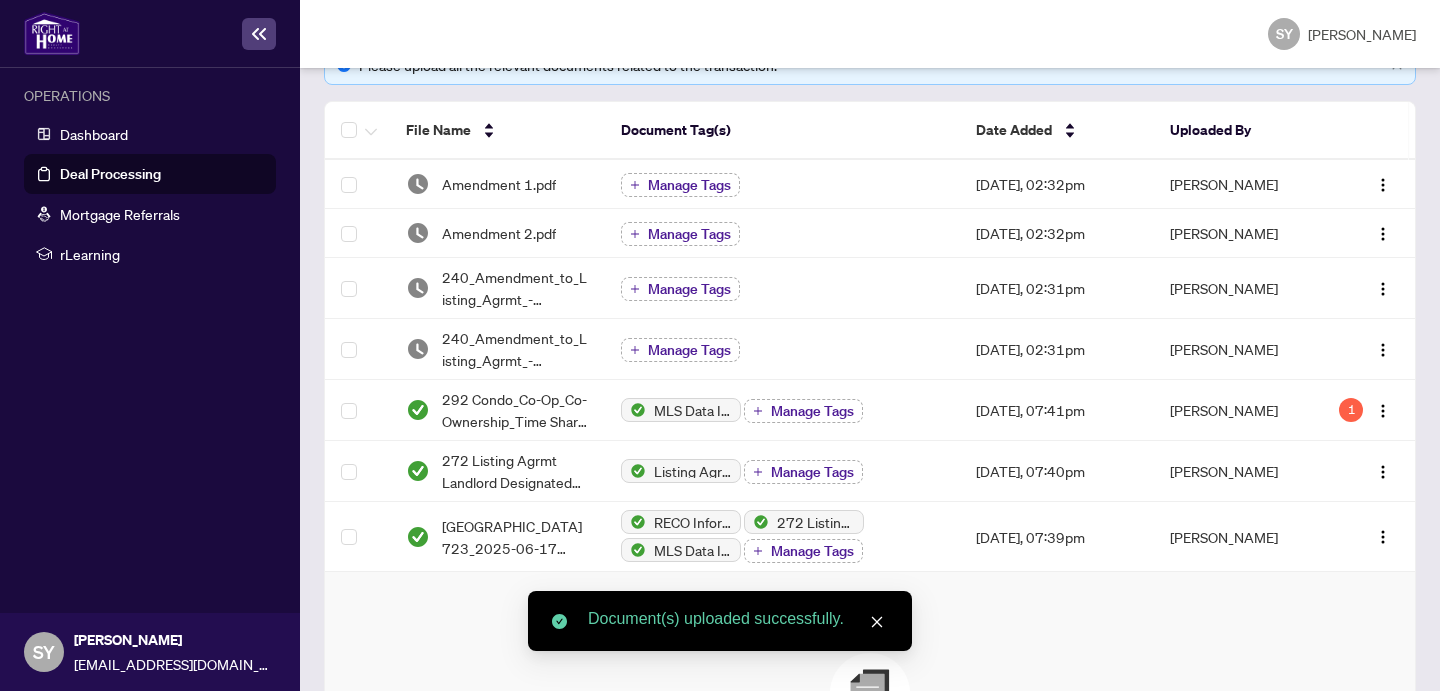 scroll, scrollTop: 290, scrollLeft: 0, axis: vertical 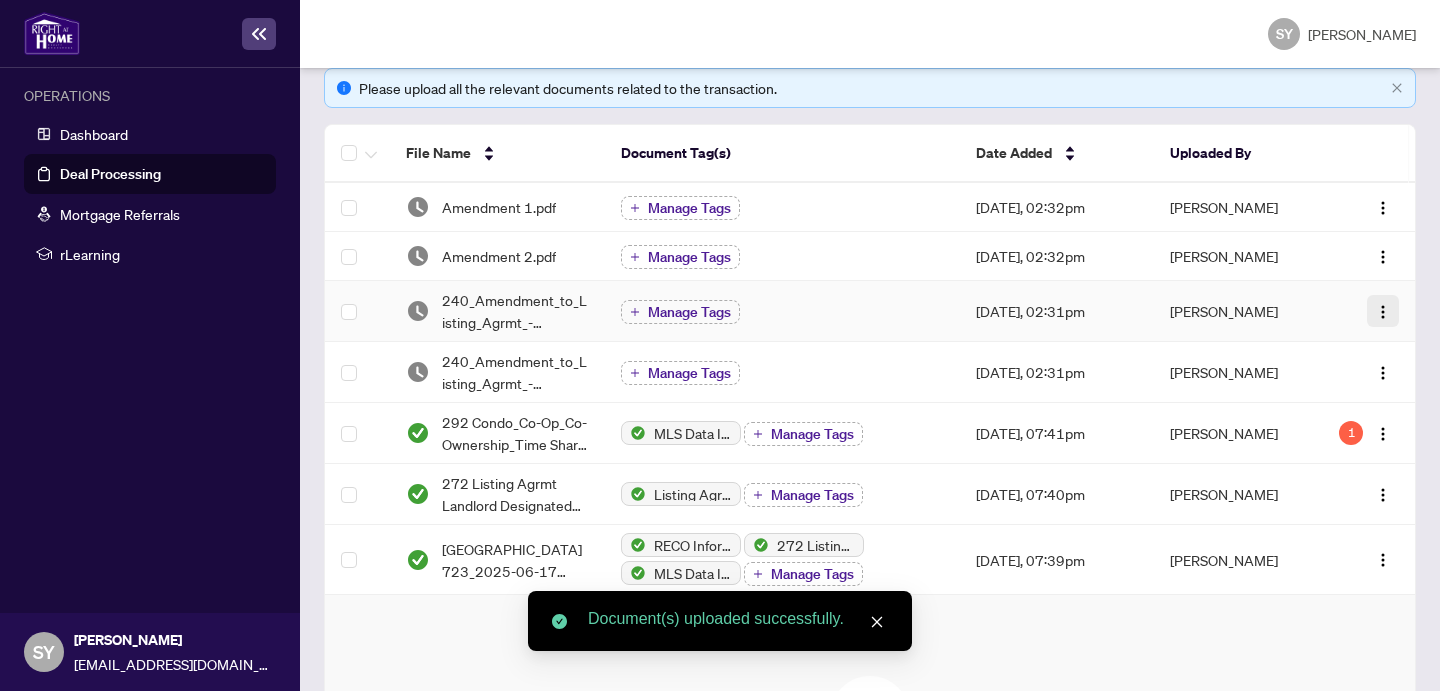 click at bounding box center (1383, 312) 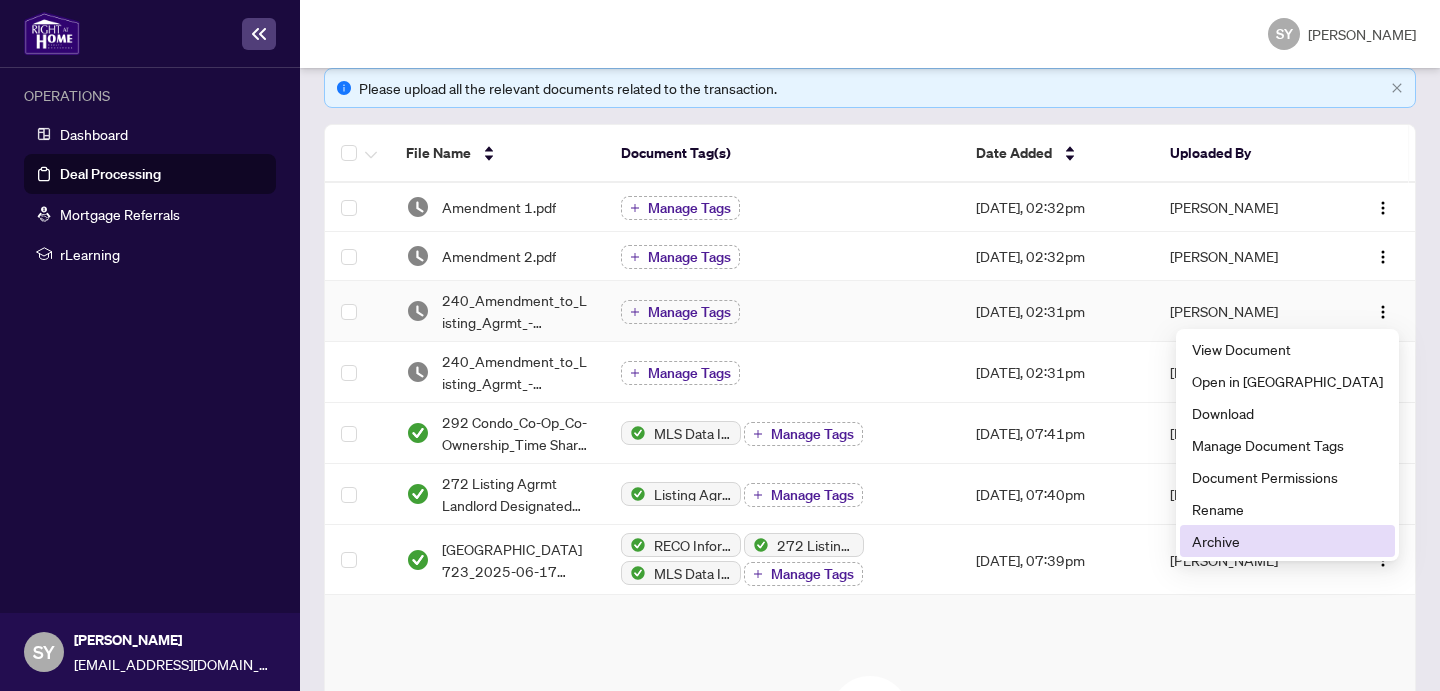 click on "Archive" at bounding box center [1287, 541] 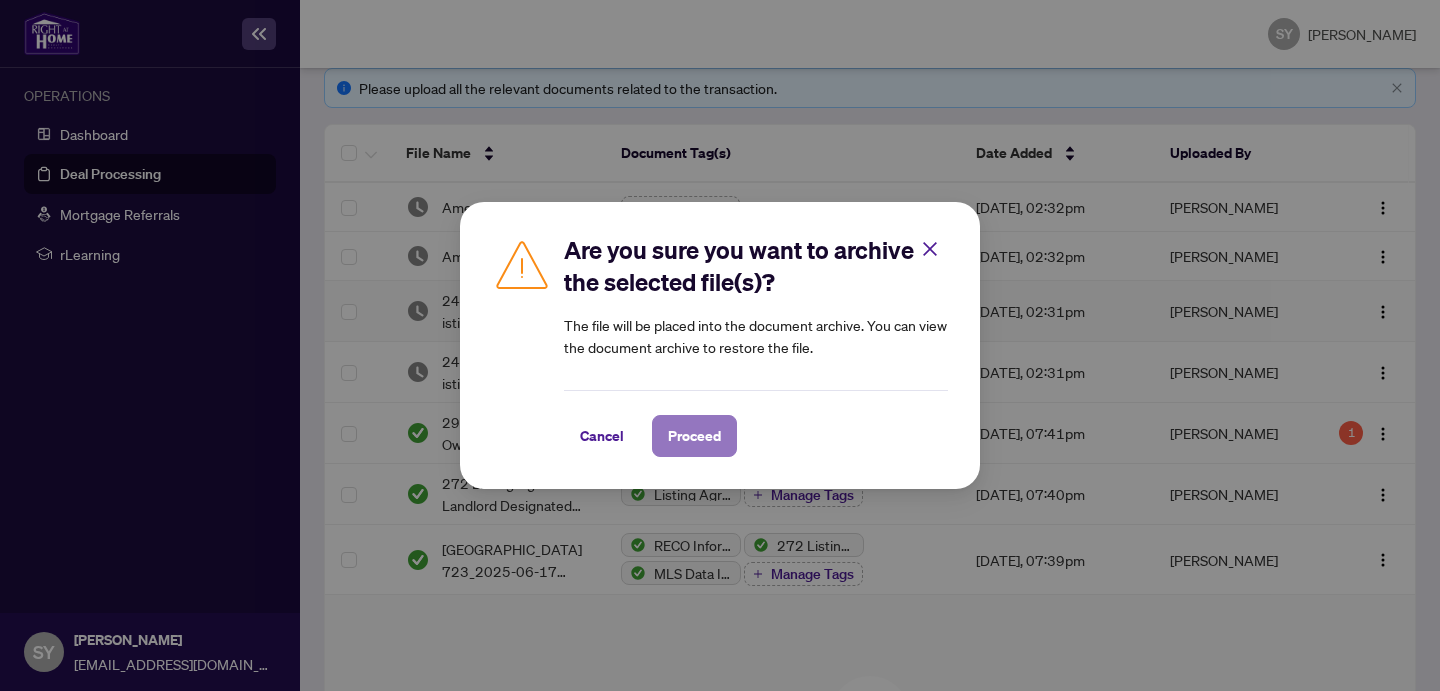 click on "Proceed" at bounding box center (694, 436) 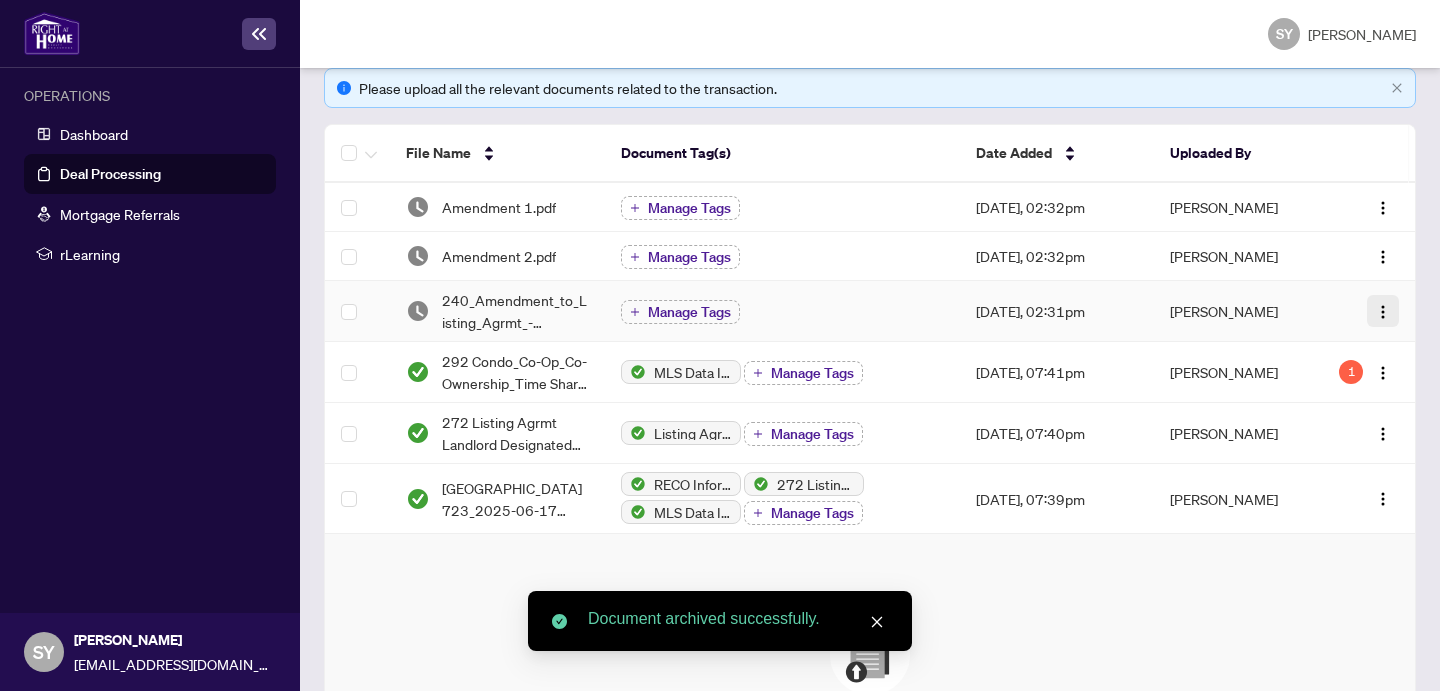 click at bounding box center (1383, 312) 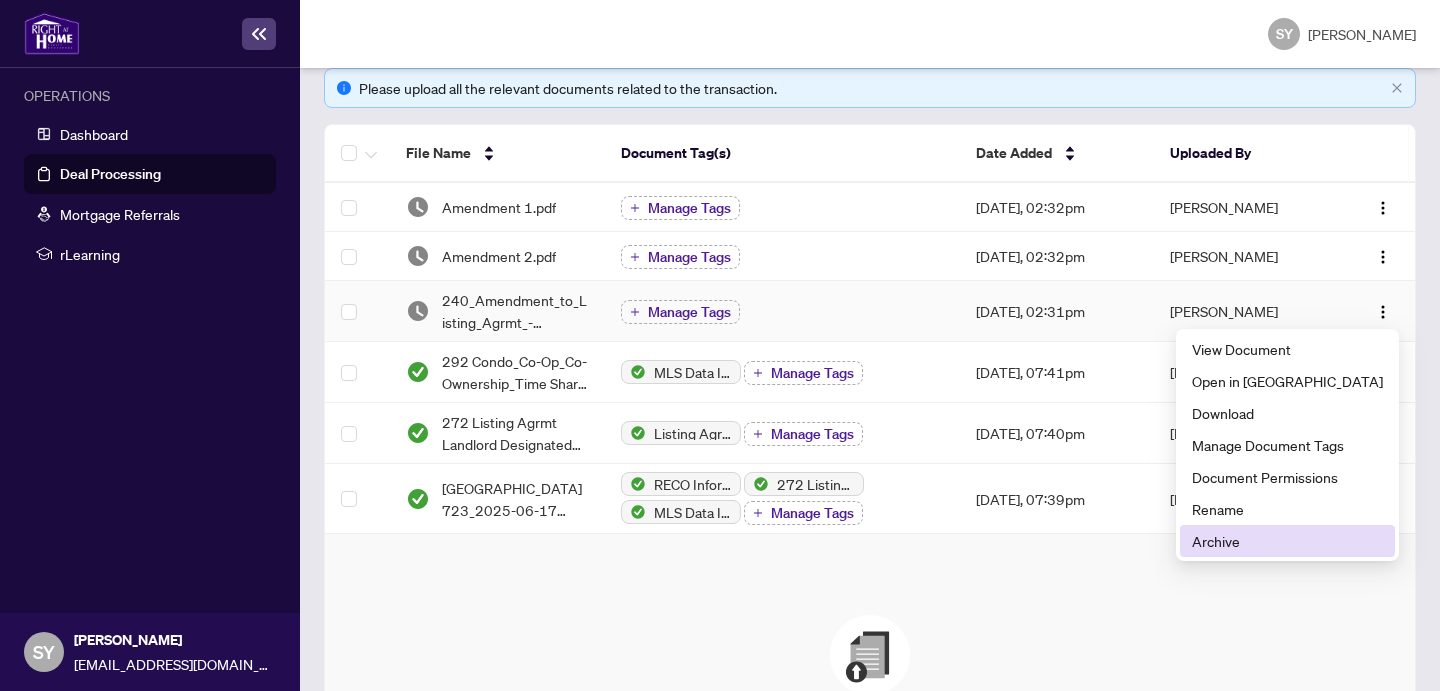 click on "Archive" at bounding box center [1287, 541] 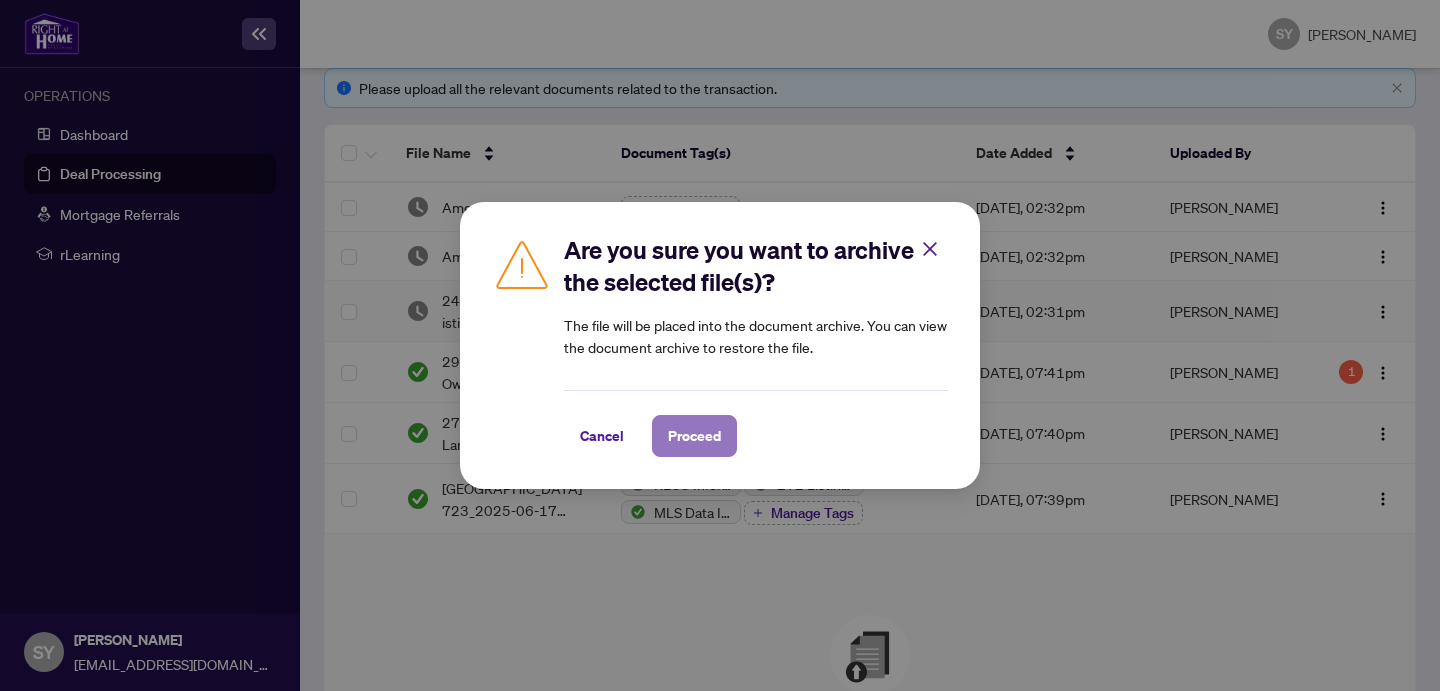 click on "Proceed" at bounding box center (694, 436) 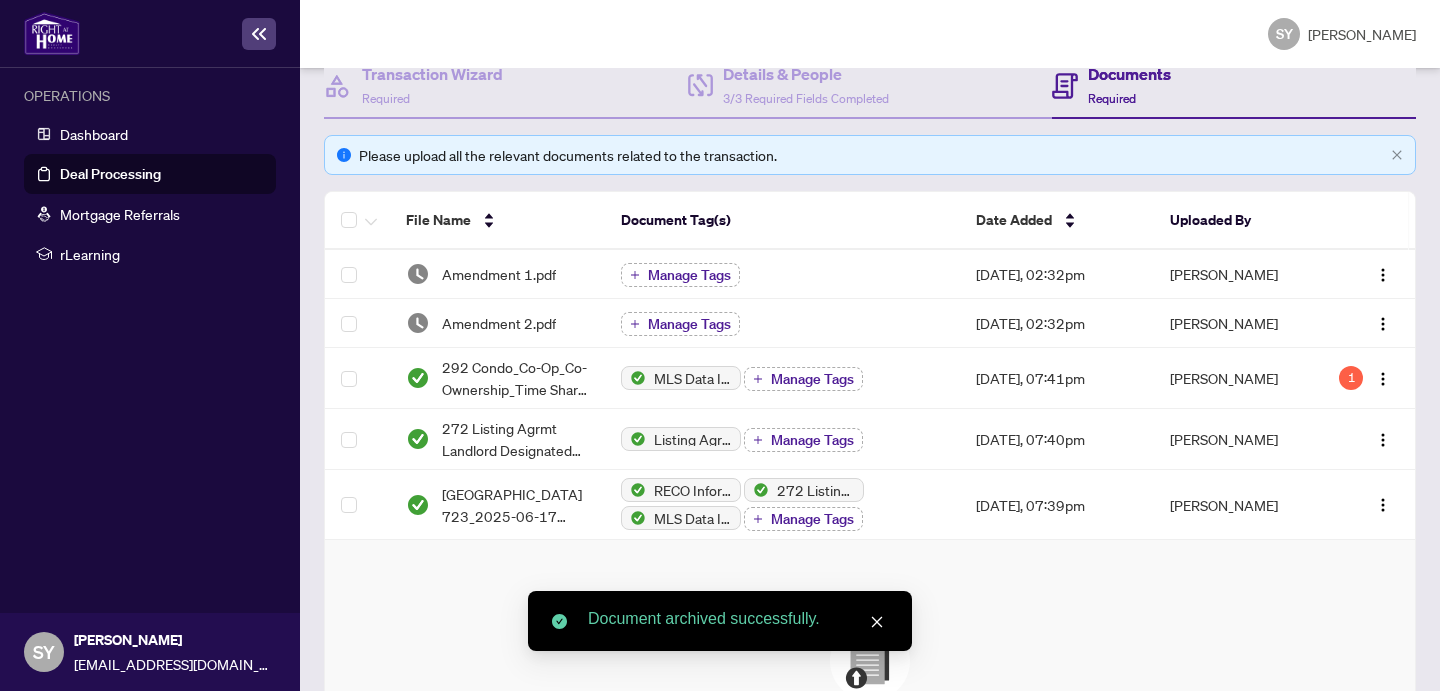 scroll, scrollTop: 193, scrollLeft: 0, axis: vertical 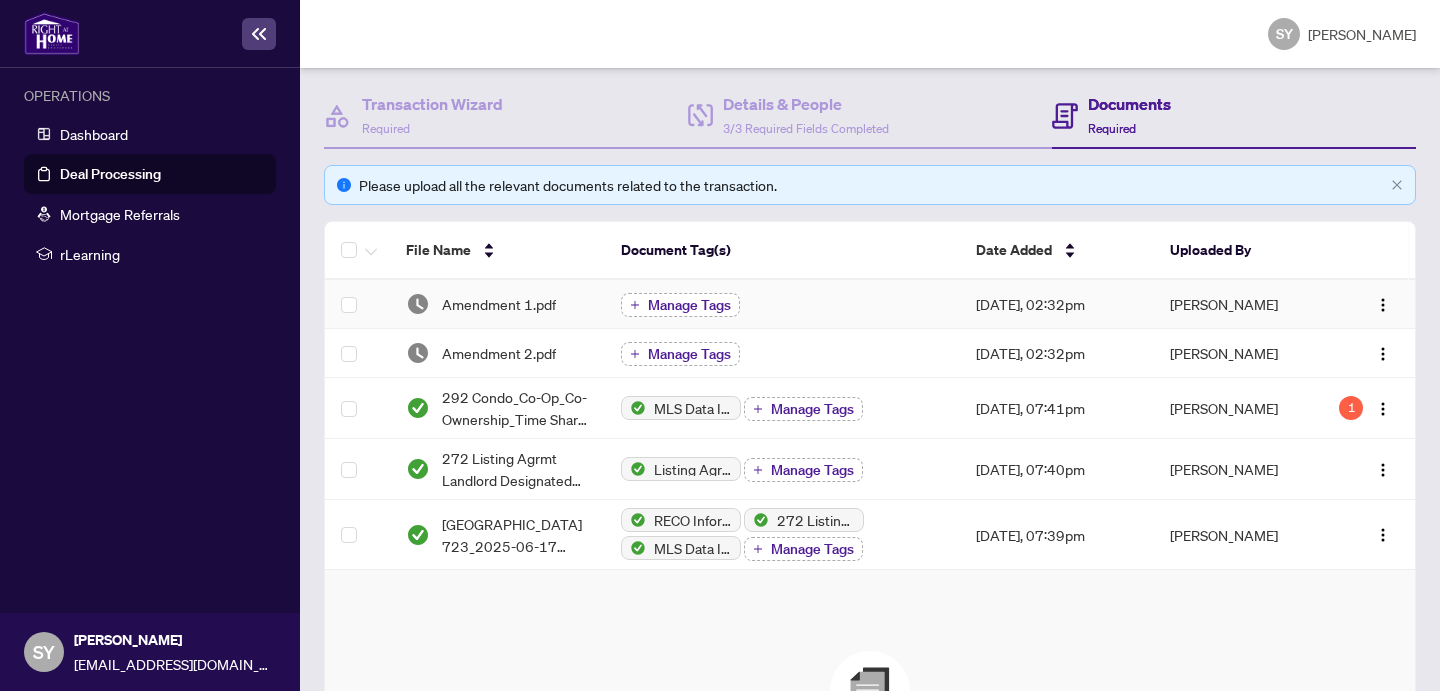 click on "Manage Tags" at bounding box center (689, 305) 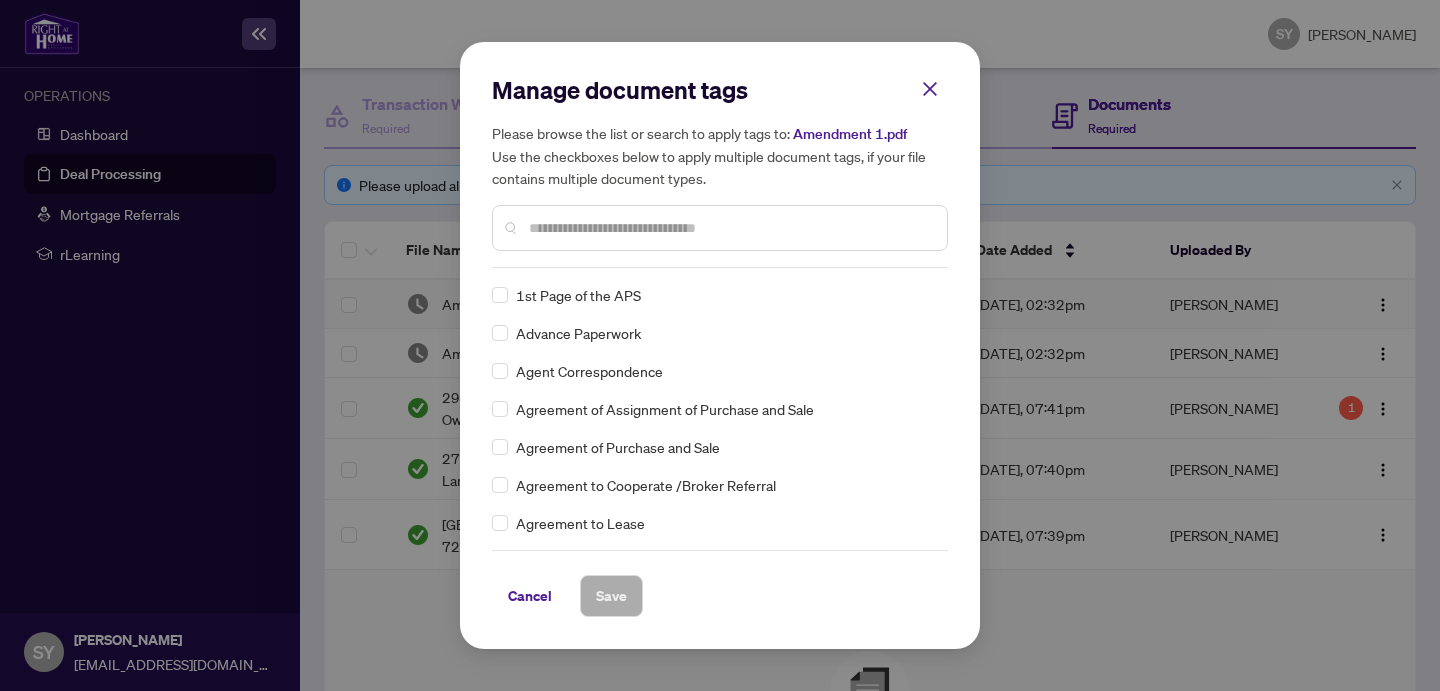 click at bounding box center [730, 228] 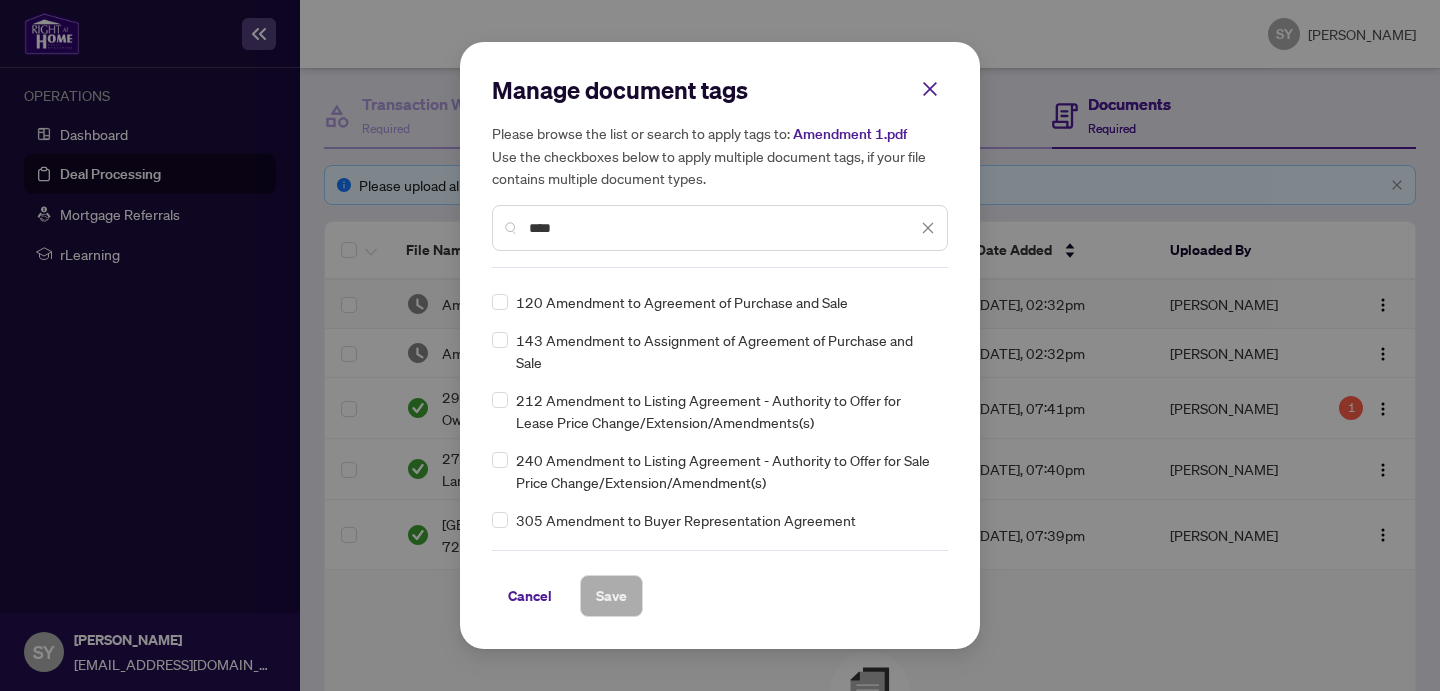 scroll, scrollTop: 91, scrollLeft: 0, axis: vertical 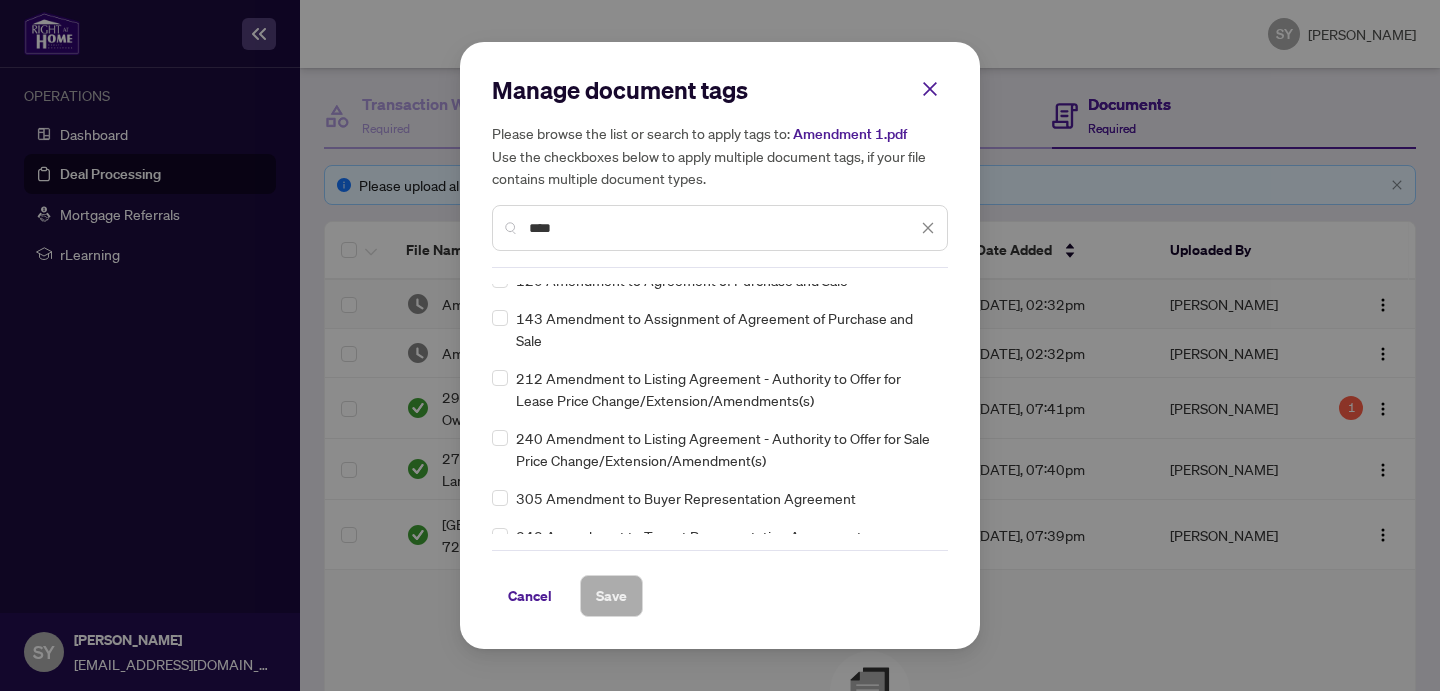 type on "****" 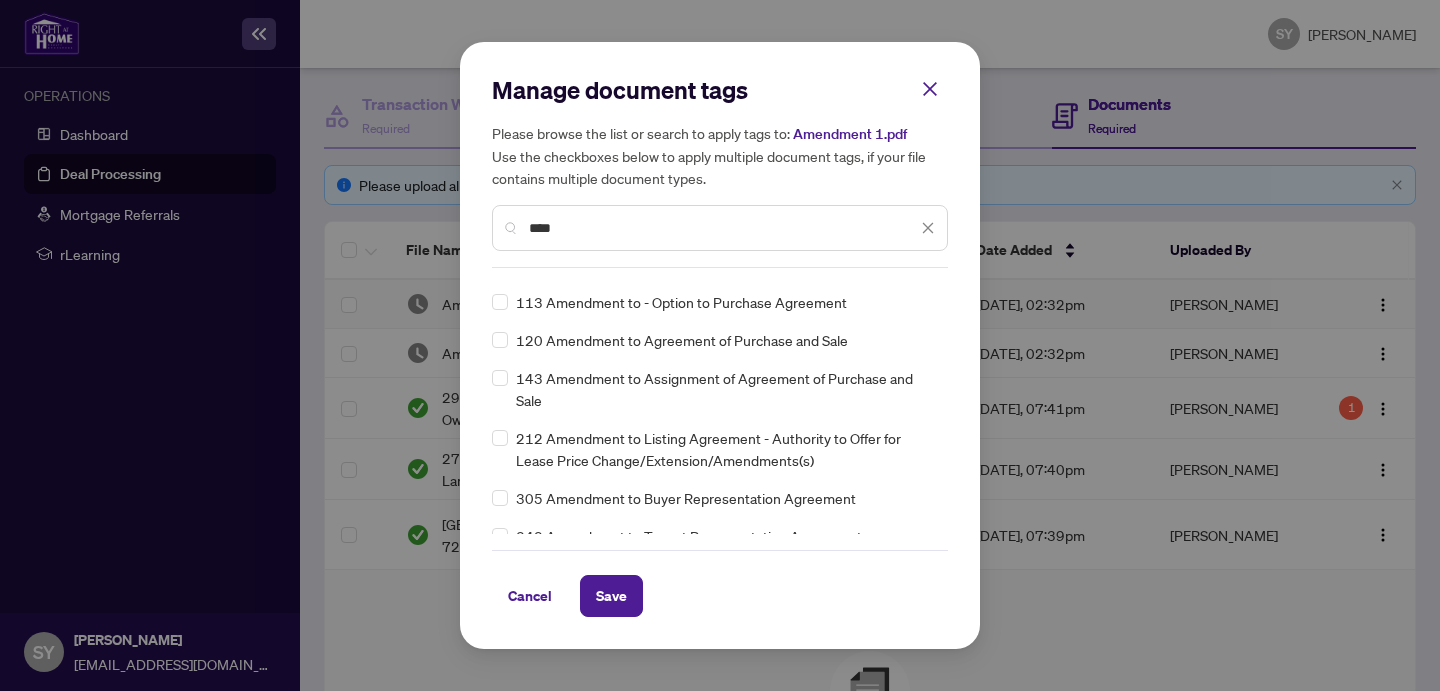 scroll, scrollTop: 0, scrollLeft: 0, axis: both 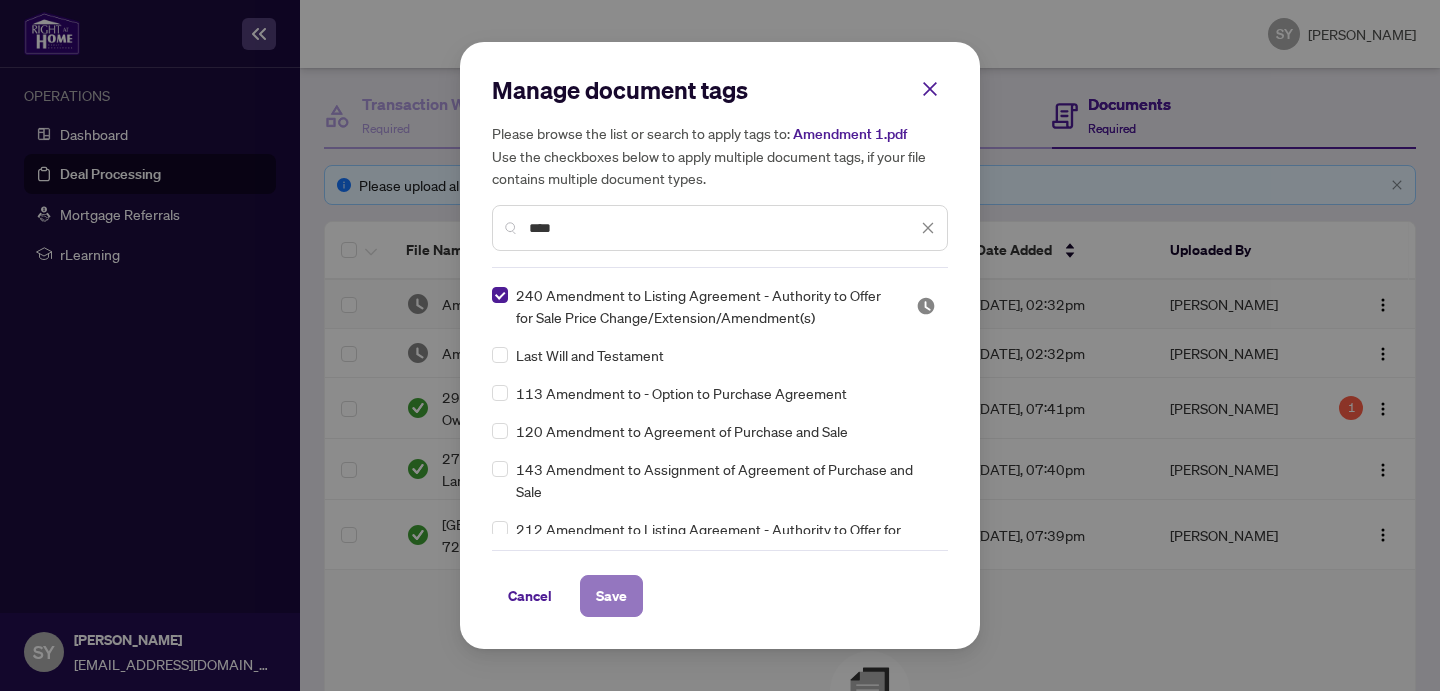 click on "Save" at bounding box center [611, 596] 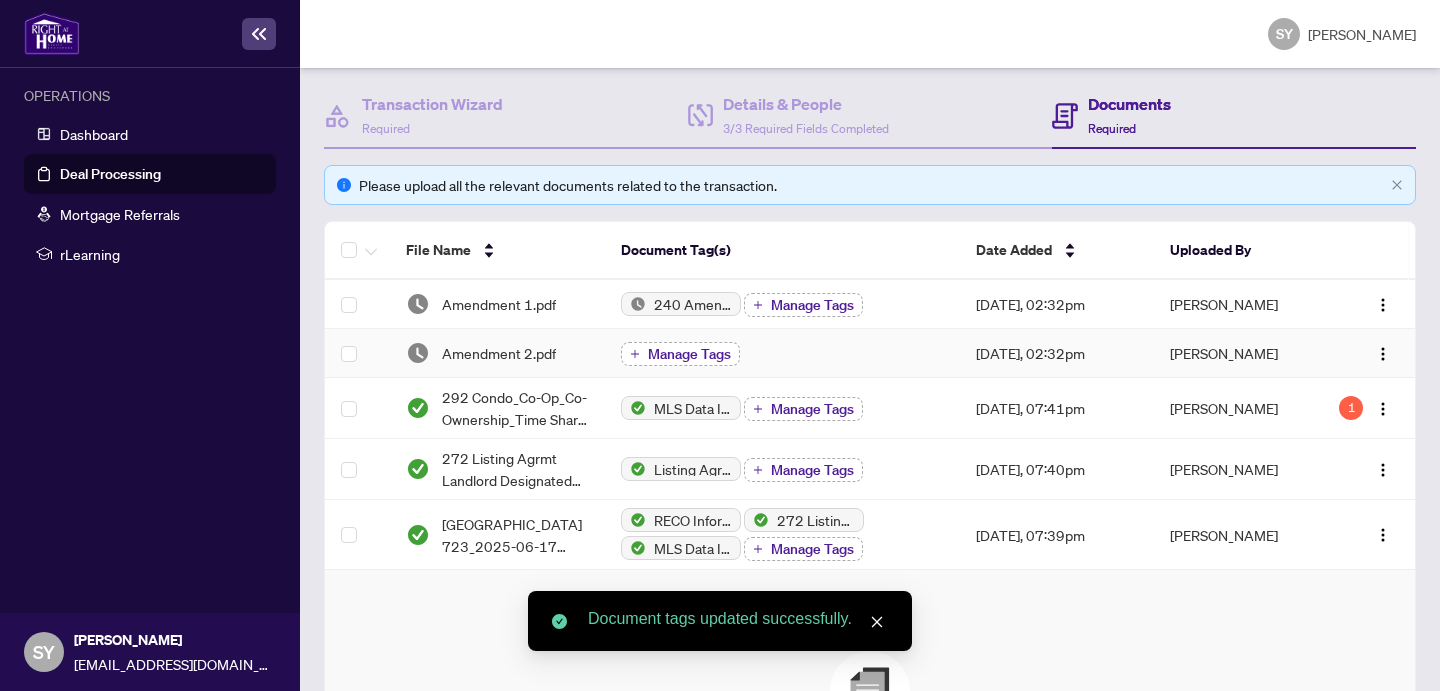 click on "Manage Tags" at bounding box center (689, 354) 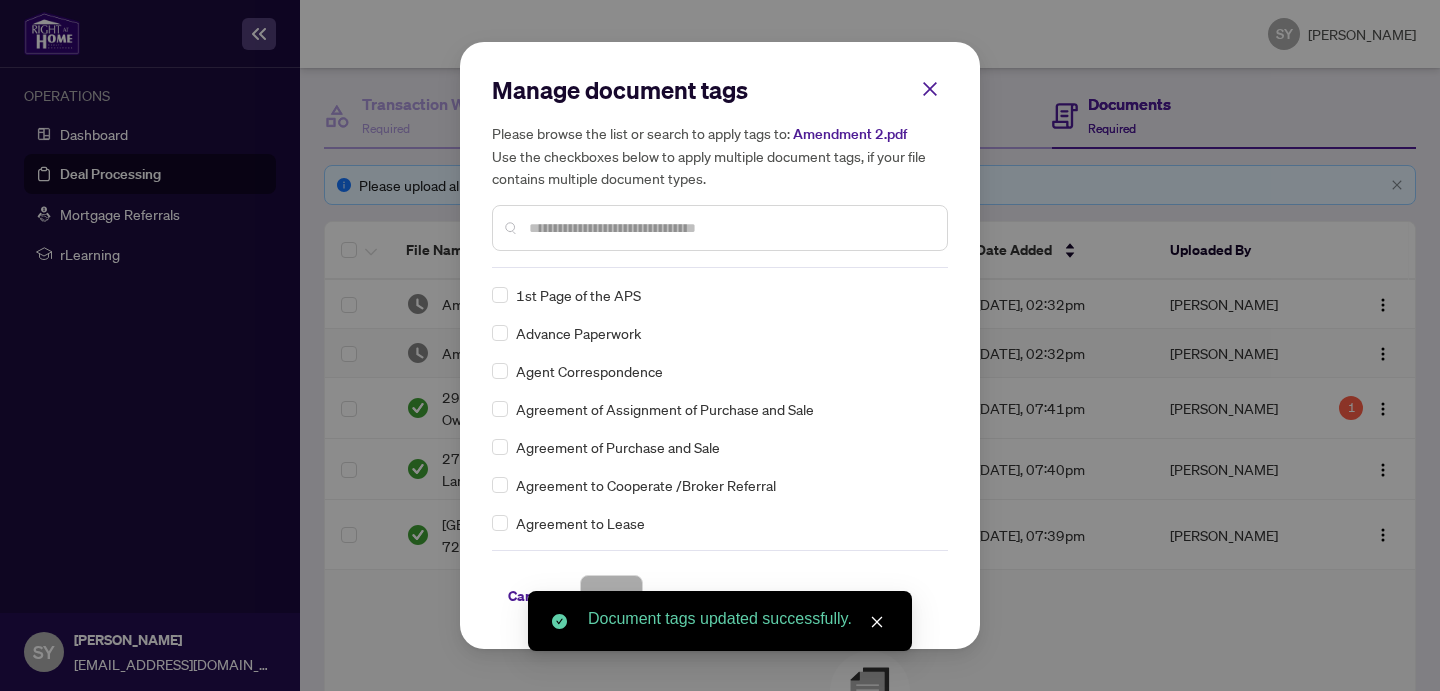 click on "Manage document tags Please browse the list or search to apply tags to:   Amendment 2.pdf   Use the checkboxes below to apply multiple document tags, if your file contains multiple document types.   1st Page of the APS Advance Paperwork Agent Correspondence Agreement of Assignment of Purchase and Sale Agreement of Purchase and Sale Agreement to Cooperate /Broker Referral Agreement to Lease Articles of Incorporation Back to Vendor Letter Belongs to Another Transaction Builder's Consent Buyer Designated Representation Agreement Buyer Designated Representation Agreement Buyers Lawyer Information Certificate of Estate Trustee(s) Client Refused to Sign Closing Date Change Co-op Brokerage Commission Statement Co-op EFT Co-operating Indemnity Agreement Commission Adjustment Commission Agreement Commission Calculation Commission Statement Sent Commission Statement Sent to Landlord Commission Statement Sent to Lawyer Commission Statement Sent to Listing Brokerage Commission Statement Sent to Vendor Correspondence EFT" at bounding box center (720, 345) 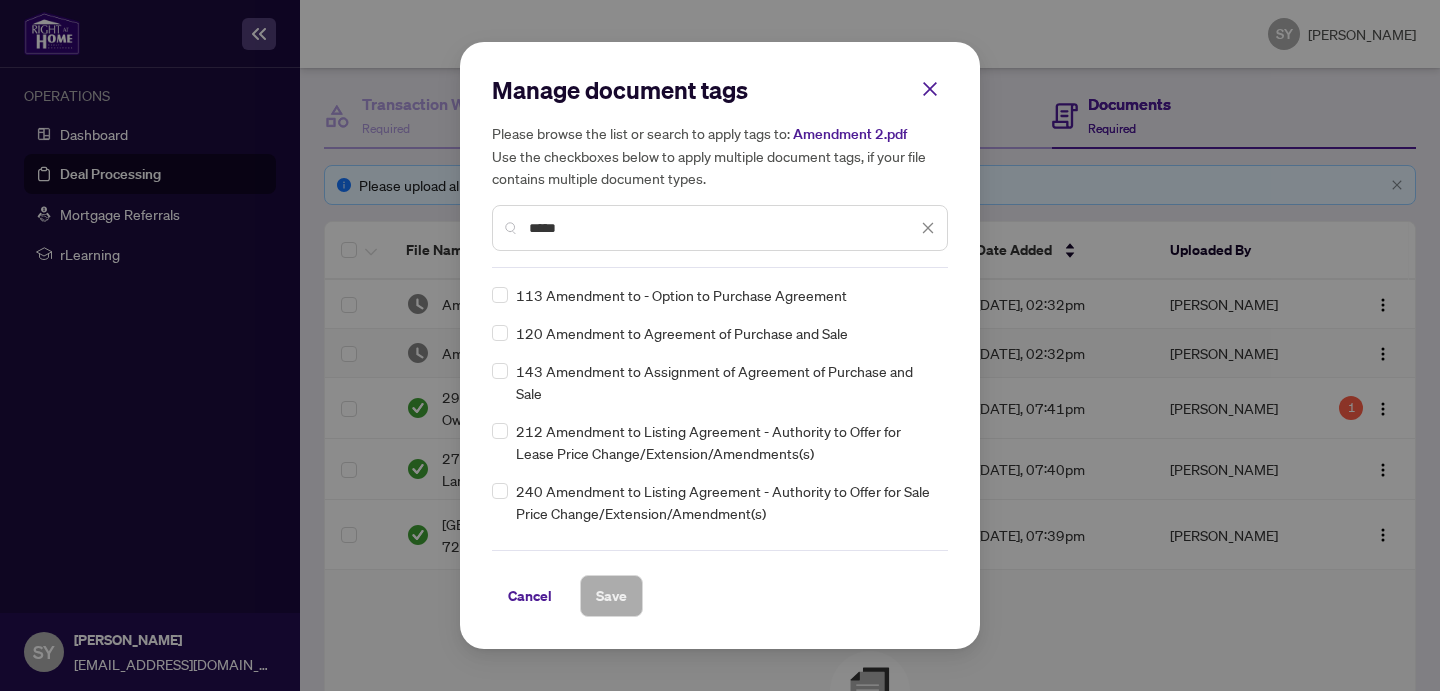 type on "*****" 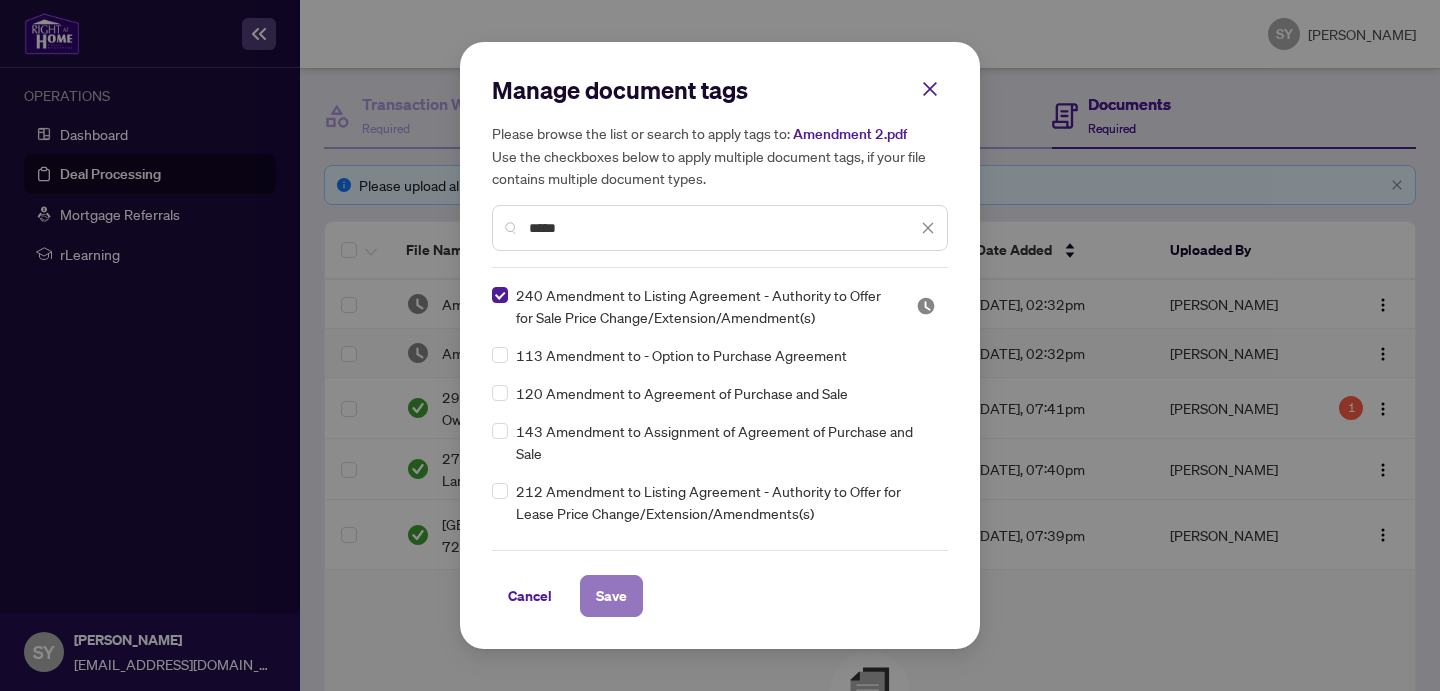 click on "Save" at bounding box center [611, 596] 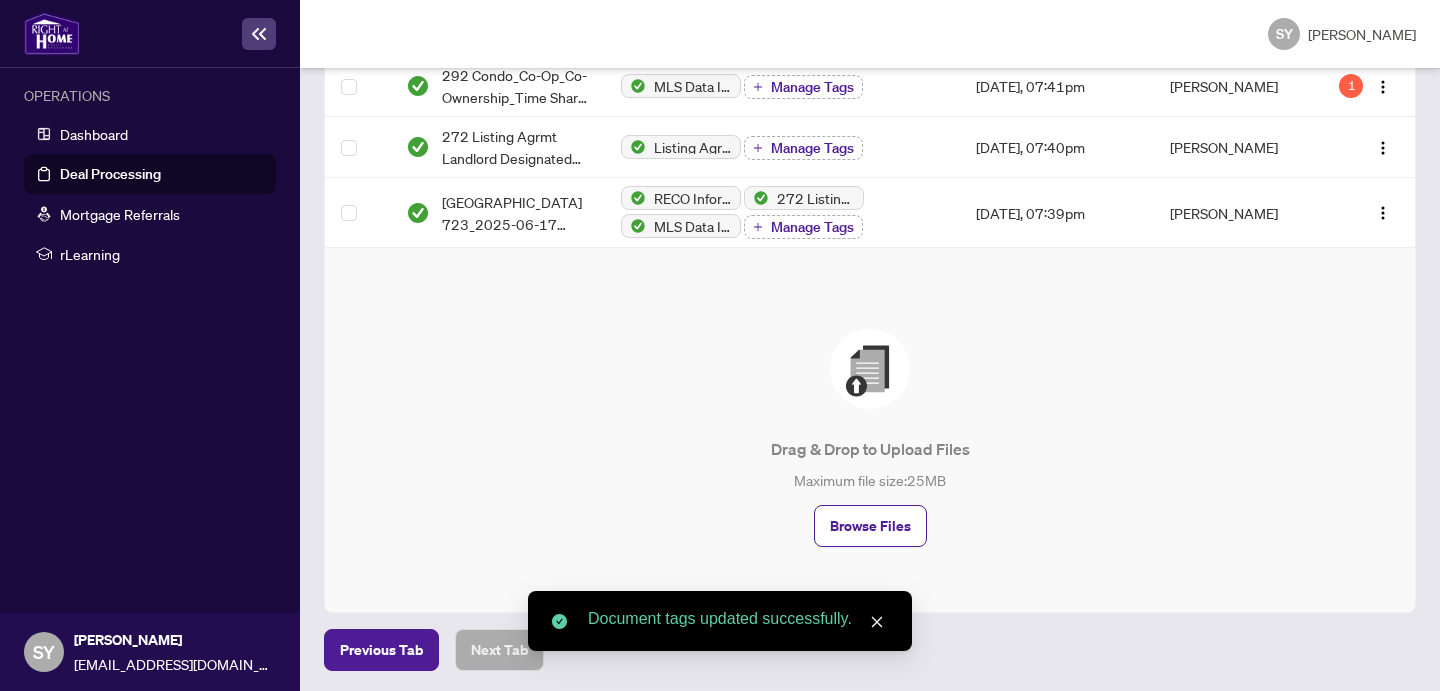 scroll, scrollTop: 0, scrollLeft: 0, axis: both 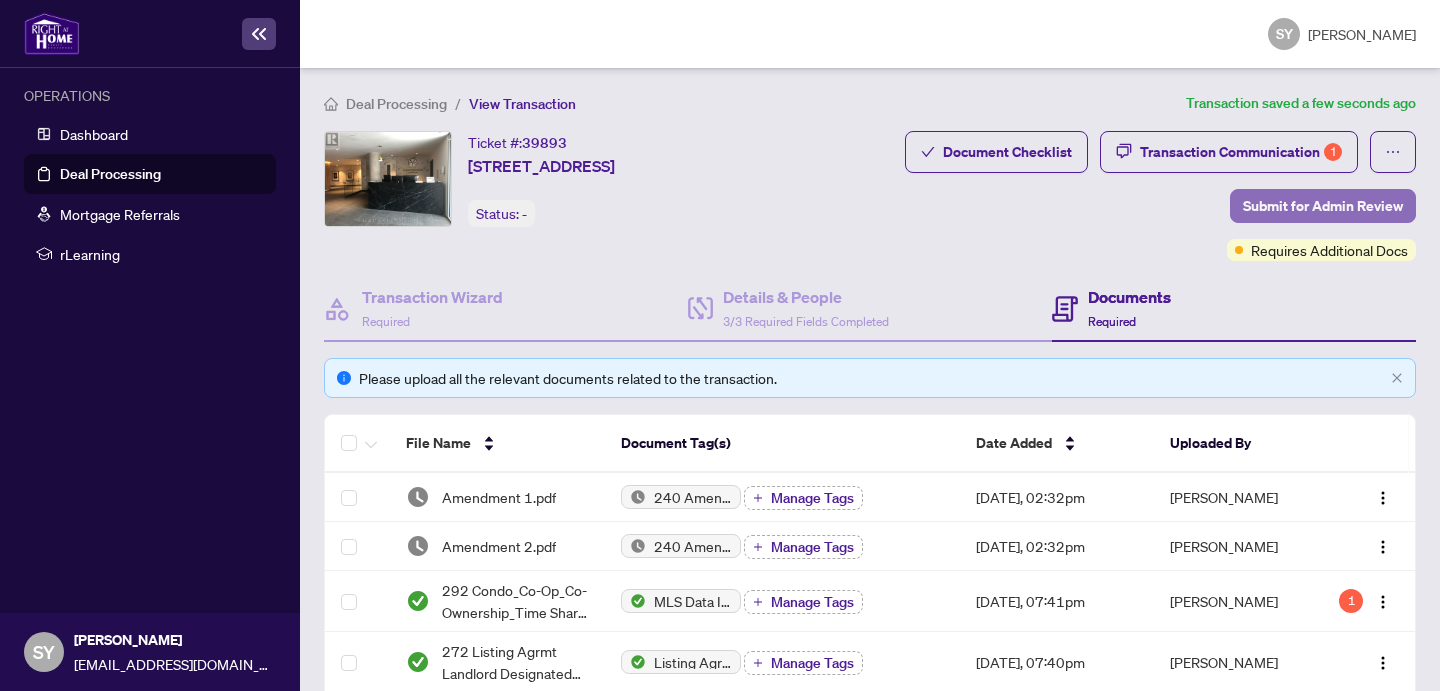 click on "Submit for Admin Review" at bounding box center (1323, 206) 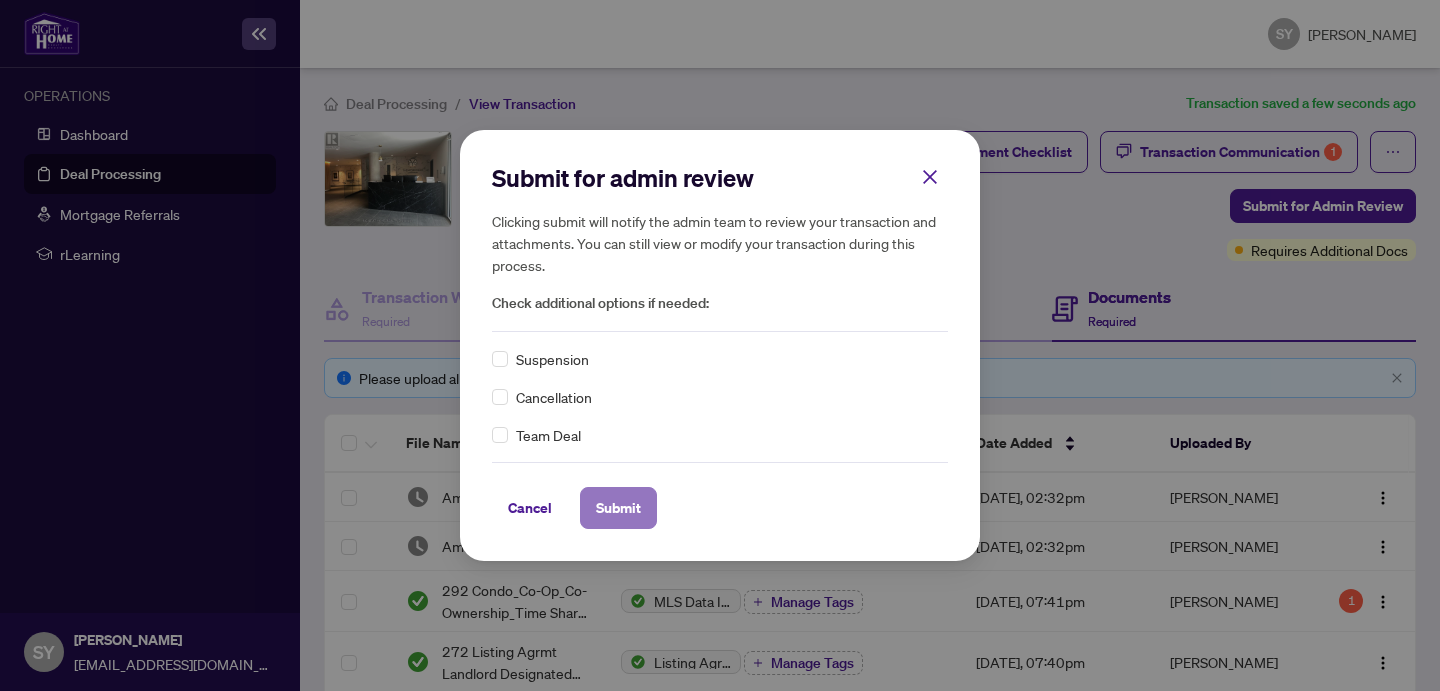 click on "Submit" at bounding box center [618, 508] 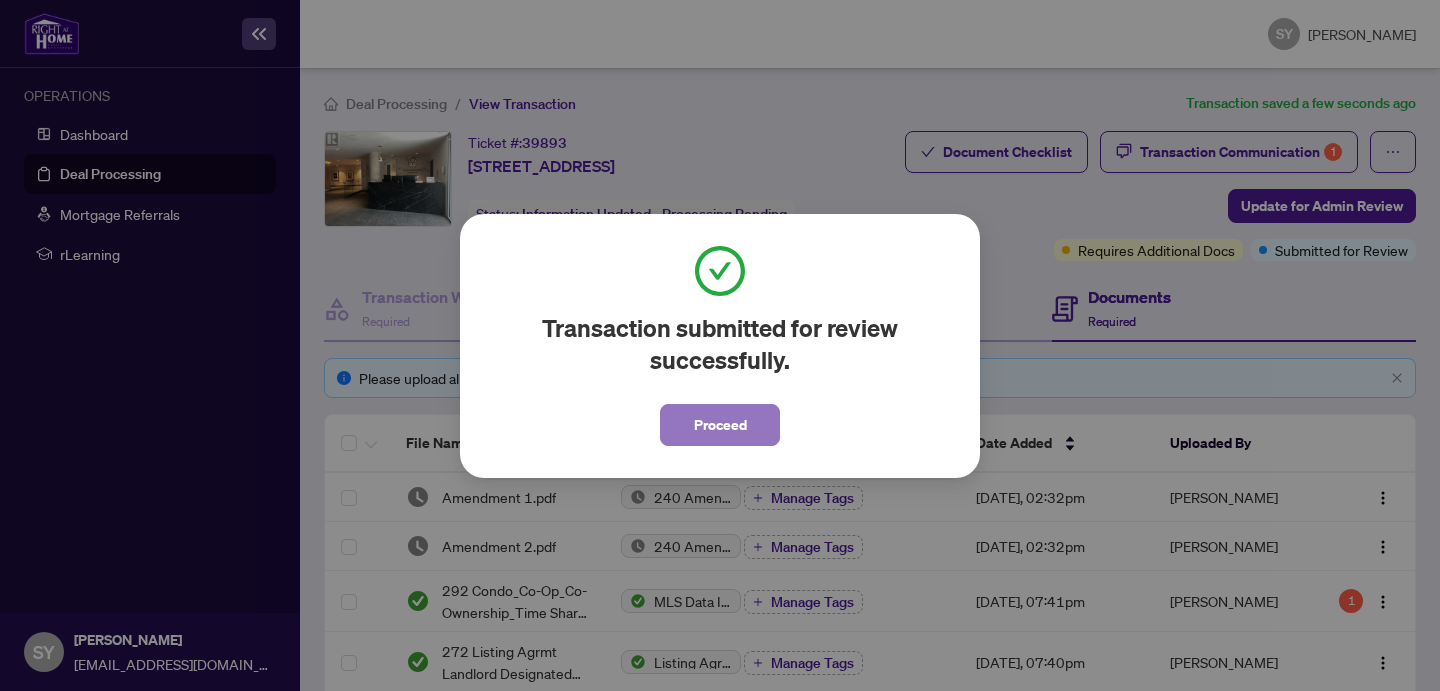 click on "Proceed" at bounding box center (720, 425) 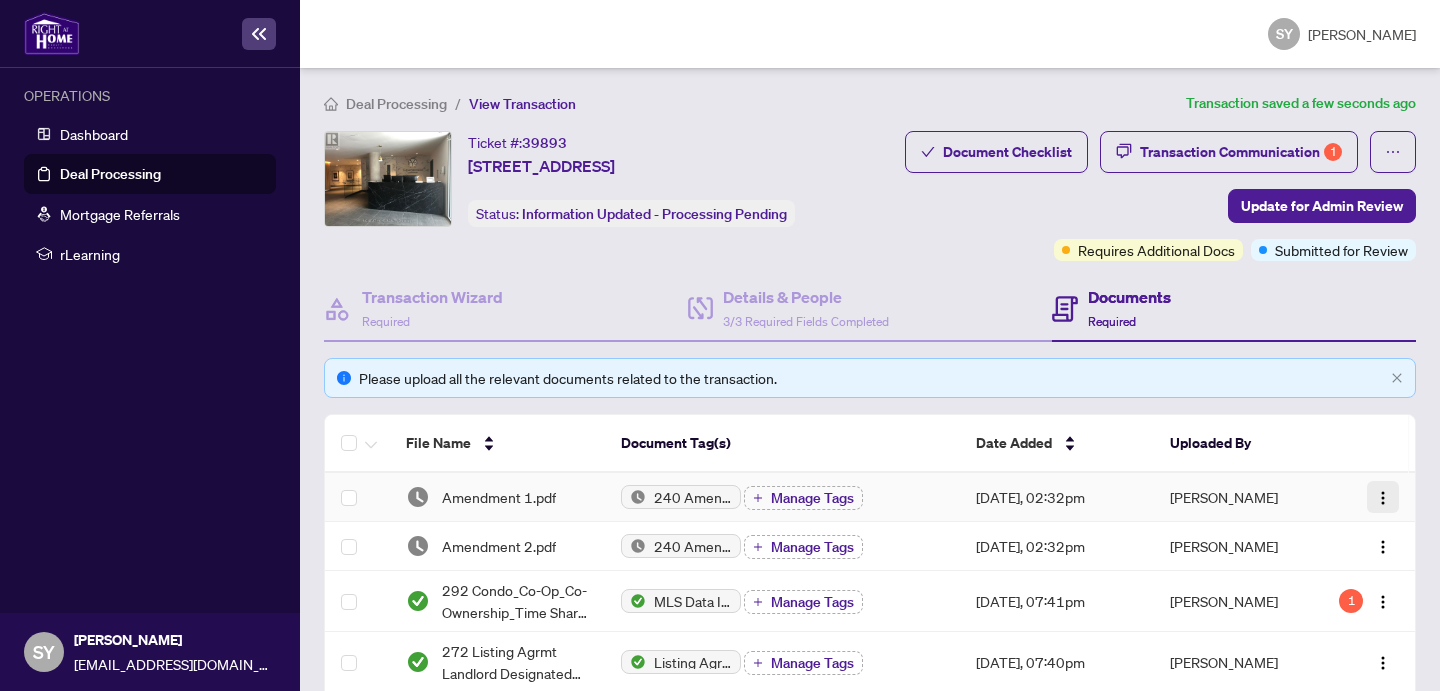 click at bounding box center [1383, 498] 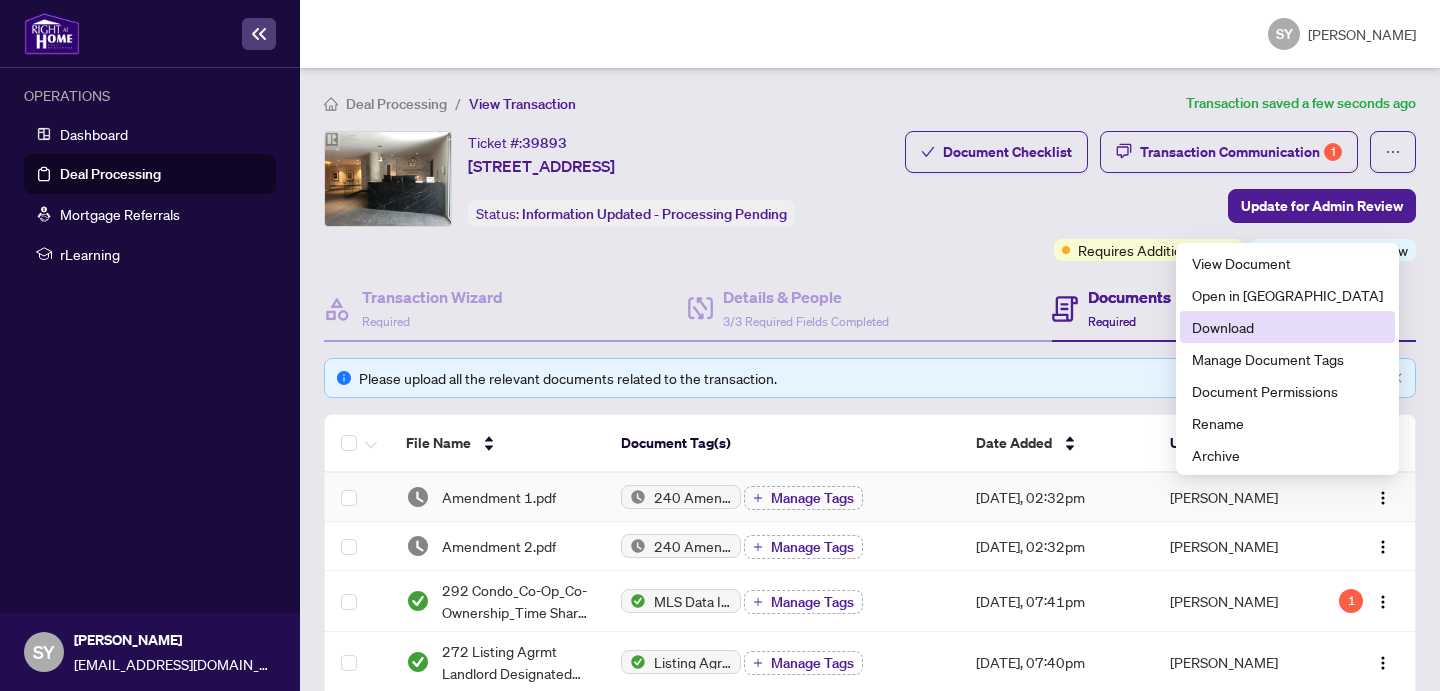 click on "Download" at bounding box center (1287, 327) 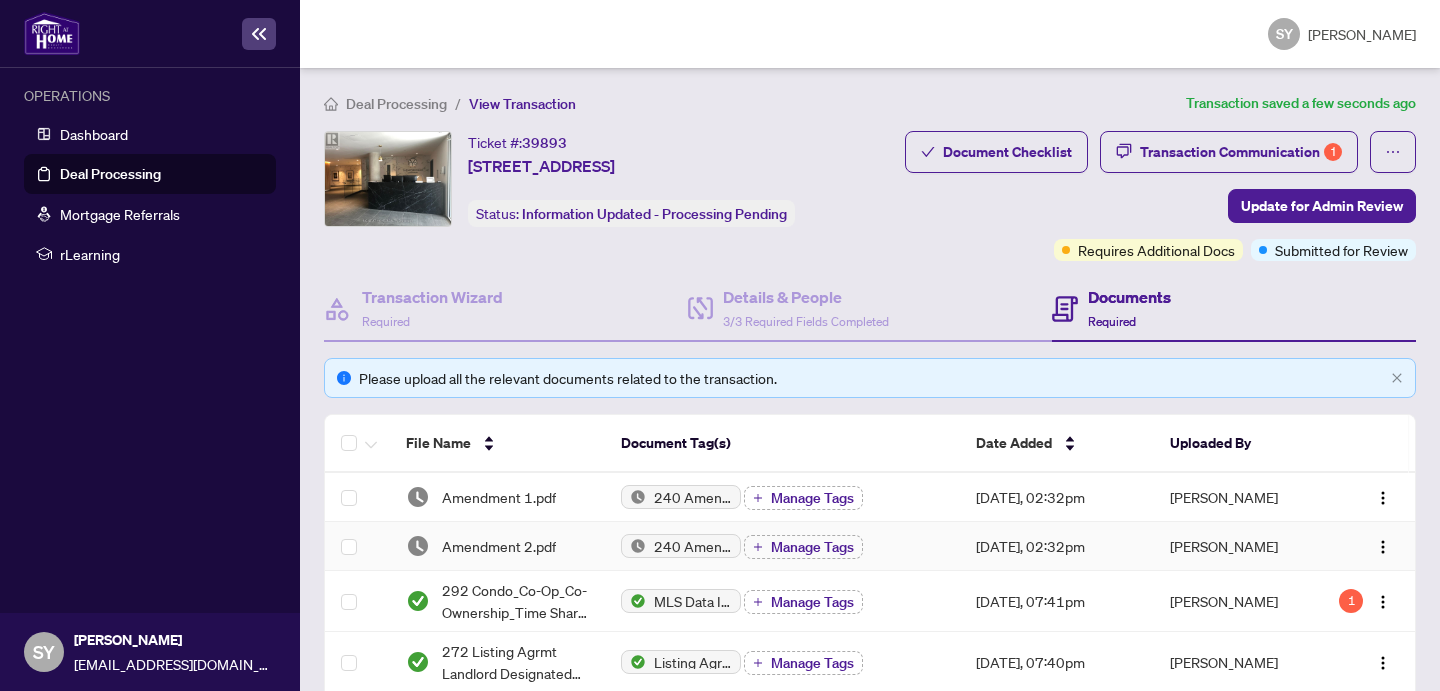 click on "Amendment 2.pdf" at bounding box center [497, 546] 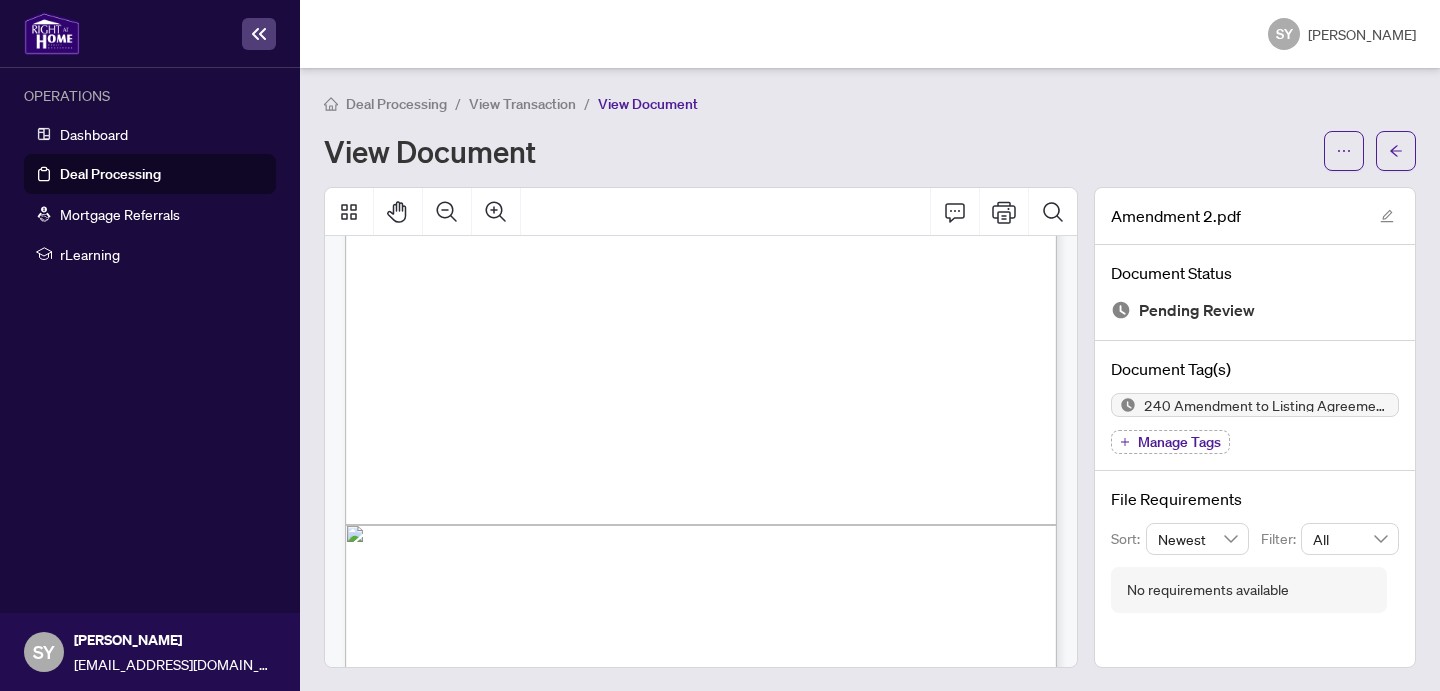 scroll, scrollTop: 0, scrollLeft: 0, axis: both 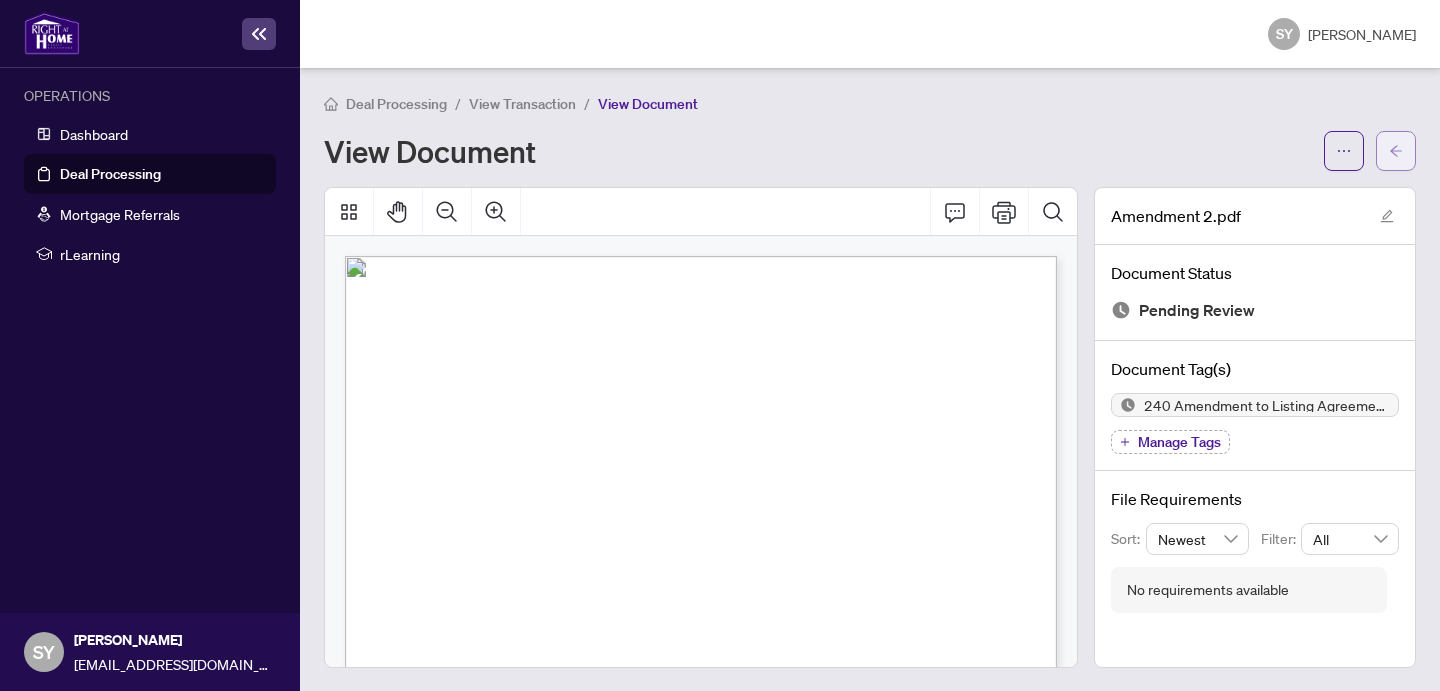 click 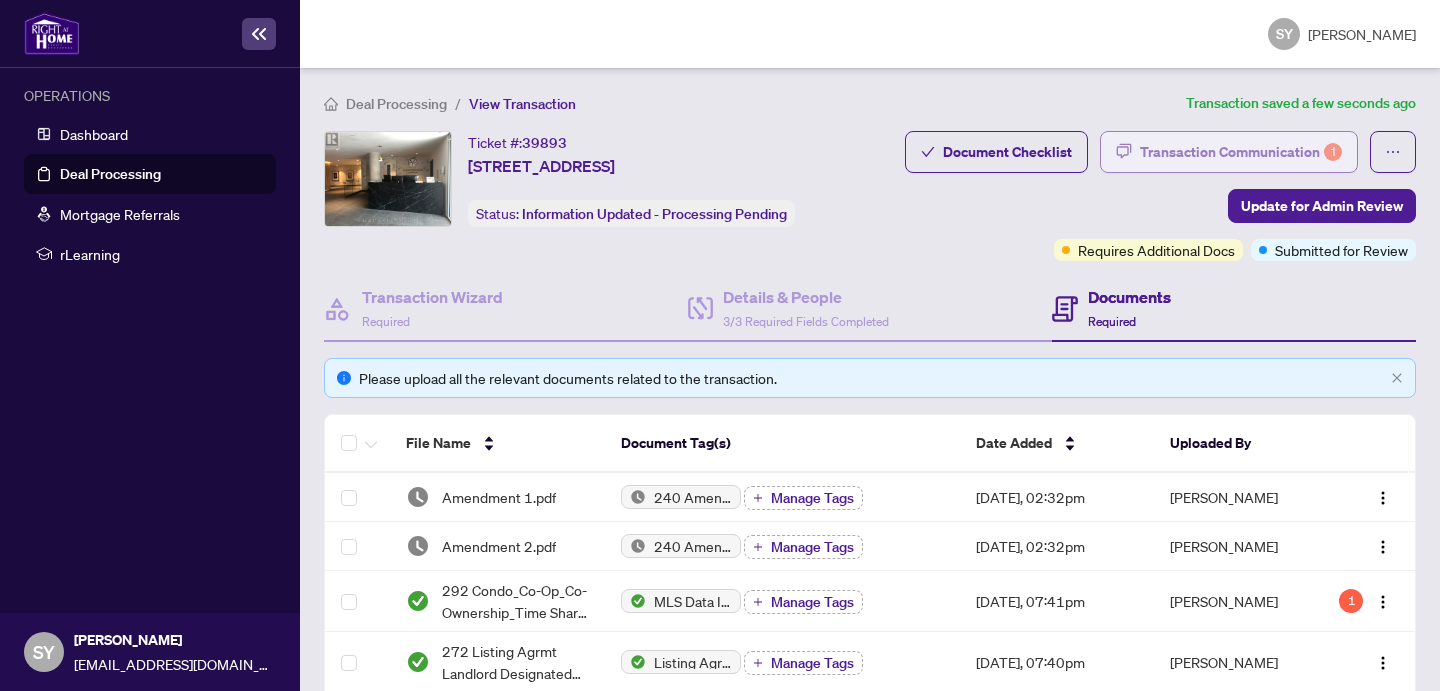 click on "Transaction Communication 1" at bounding box center (1241, 152) 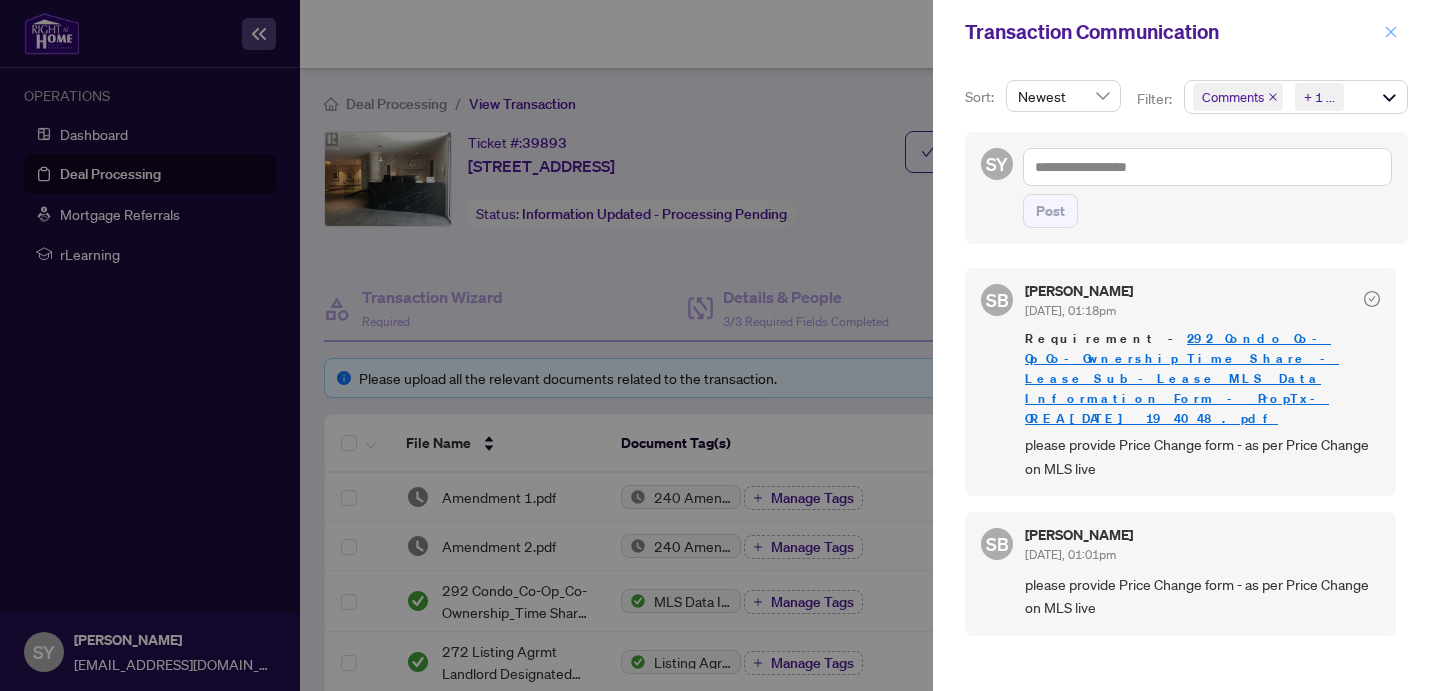 click 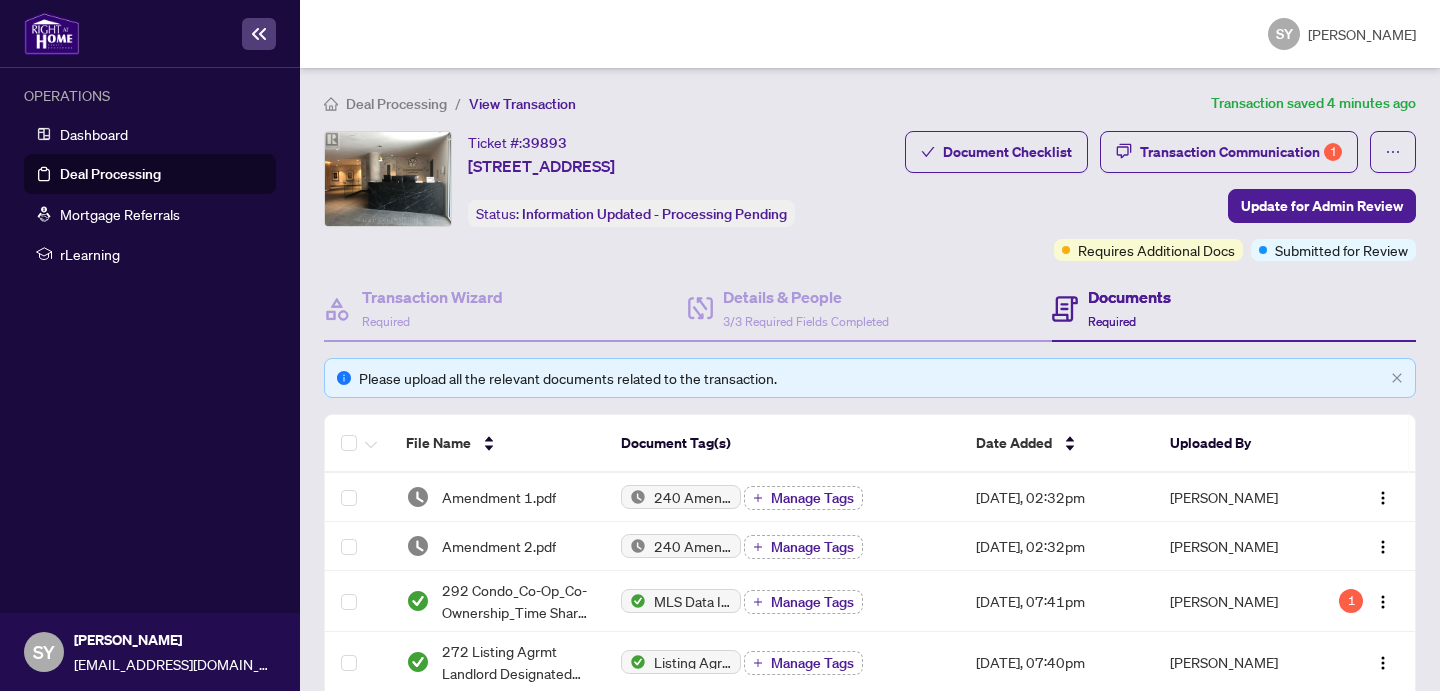 click on "Deal Processing" at bounding box center (110, 174) 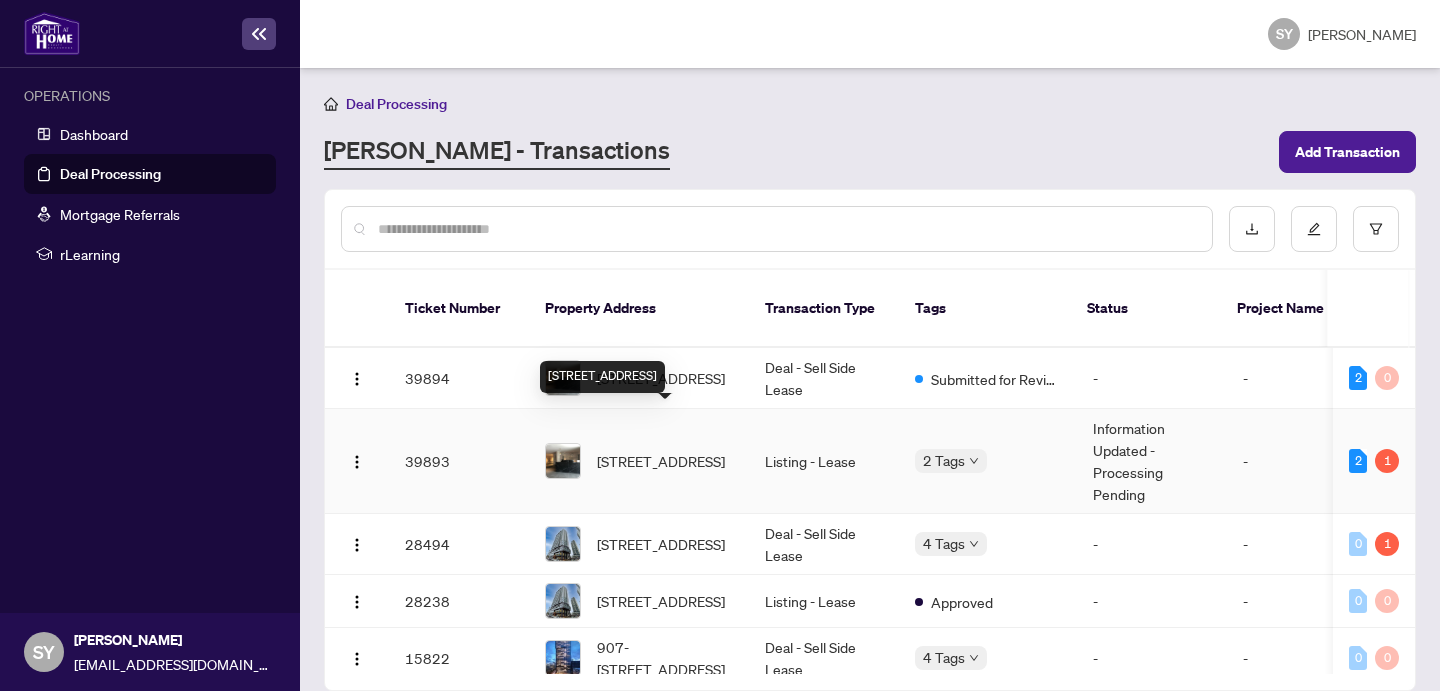 click on "[STREET_ADDRESS]" at bounding box center (602, 377) 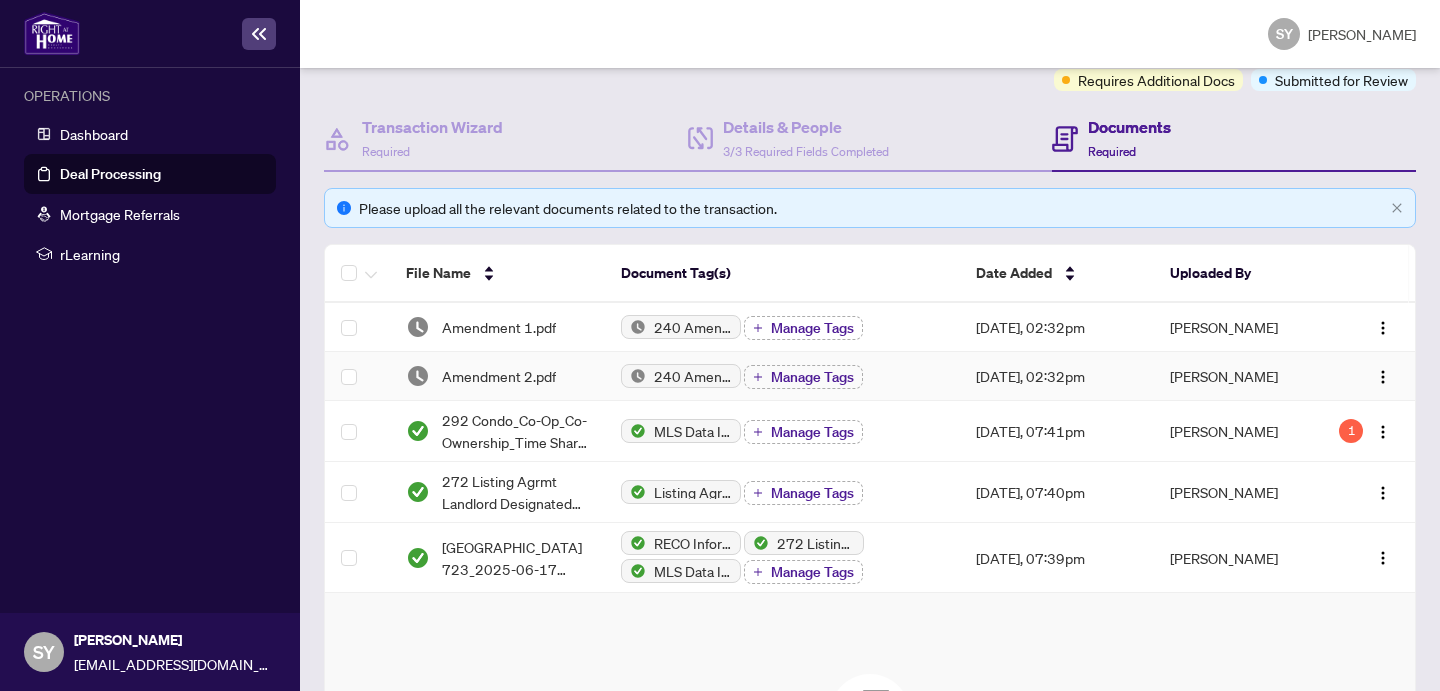 scroll, scrollTop: 174, scrollLeft: 0, axis: vertical 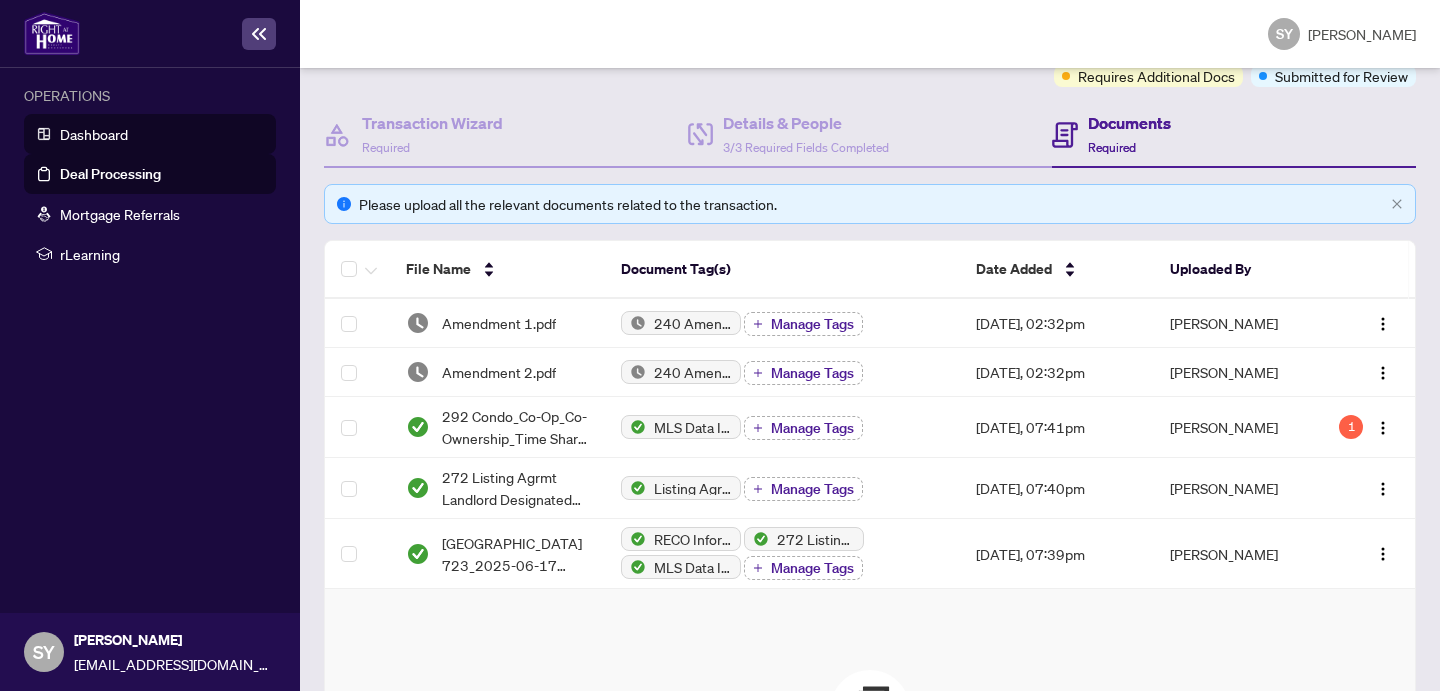 click on "Dashboard" at bounding box center [94, 134] 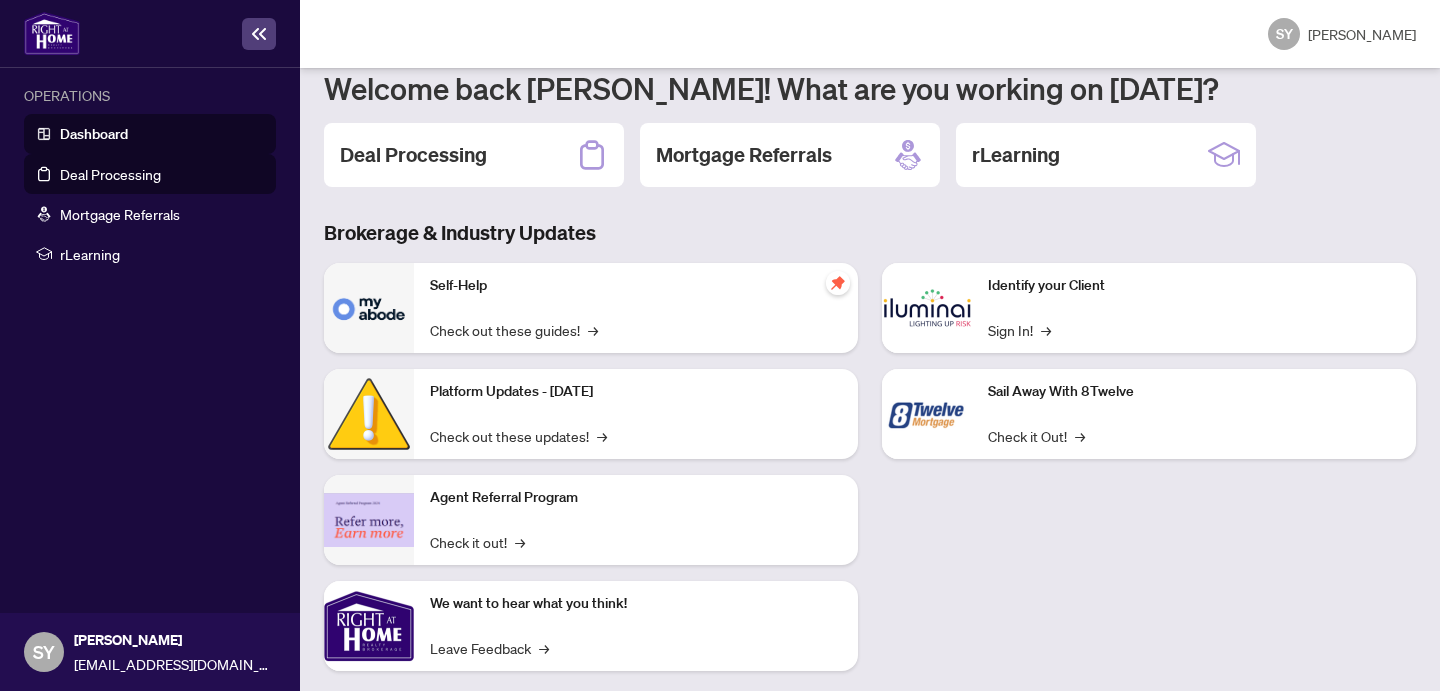 click on "Deal Processing" at bounding box center [110, 174] 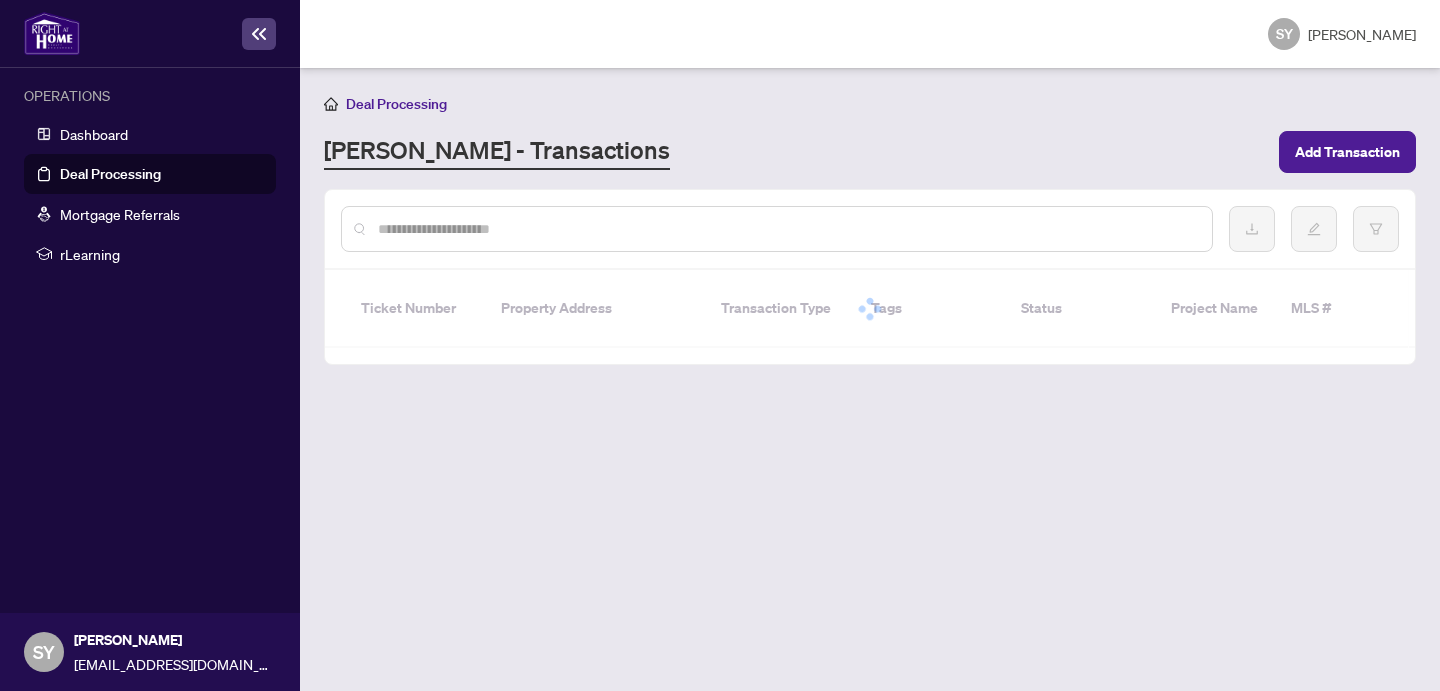 scroll, scrollTop: 0, scrollLeft: 0, axis: both 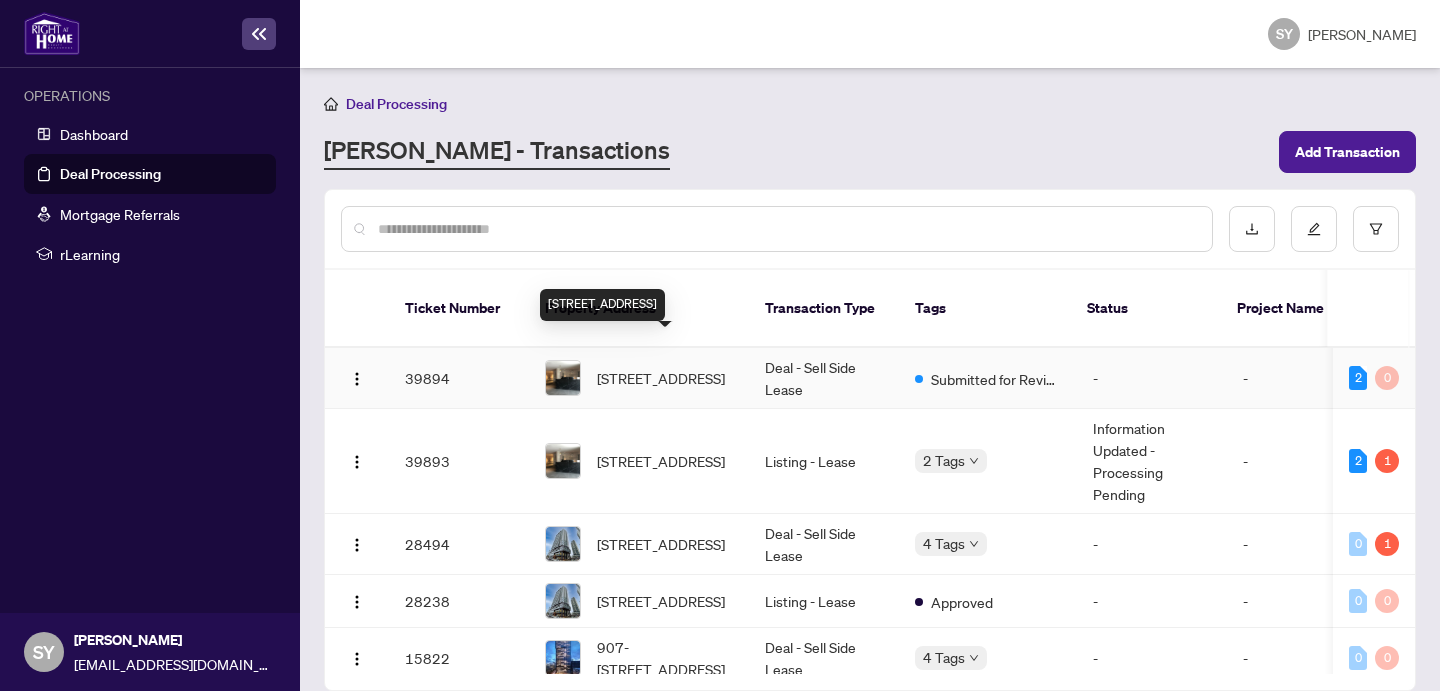 click on "[STREET_ADDRESS]" at bounding box center [661, 378] 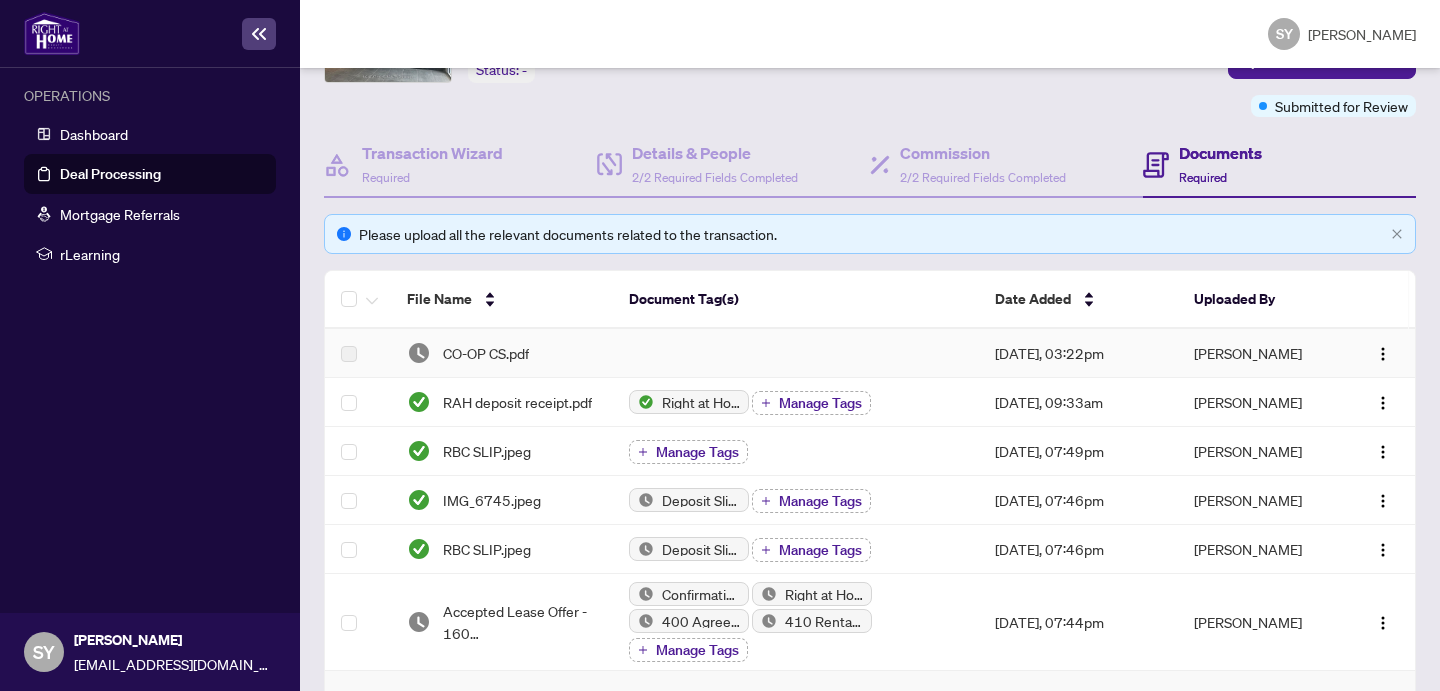 scroll, scrollTop: 160, scrollLeft: 0, axis: vertical 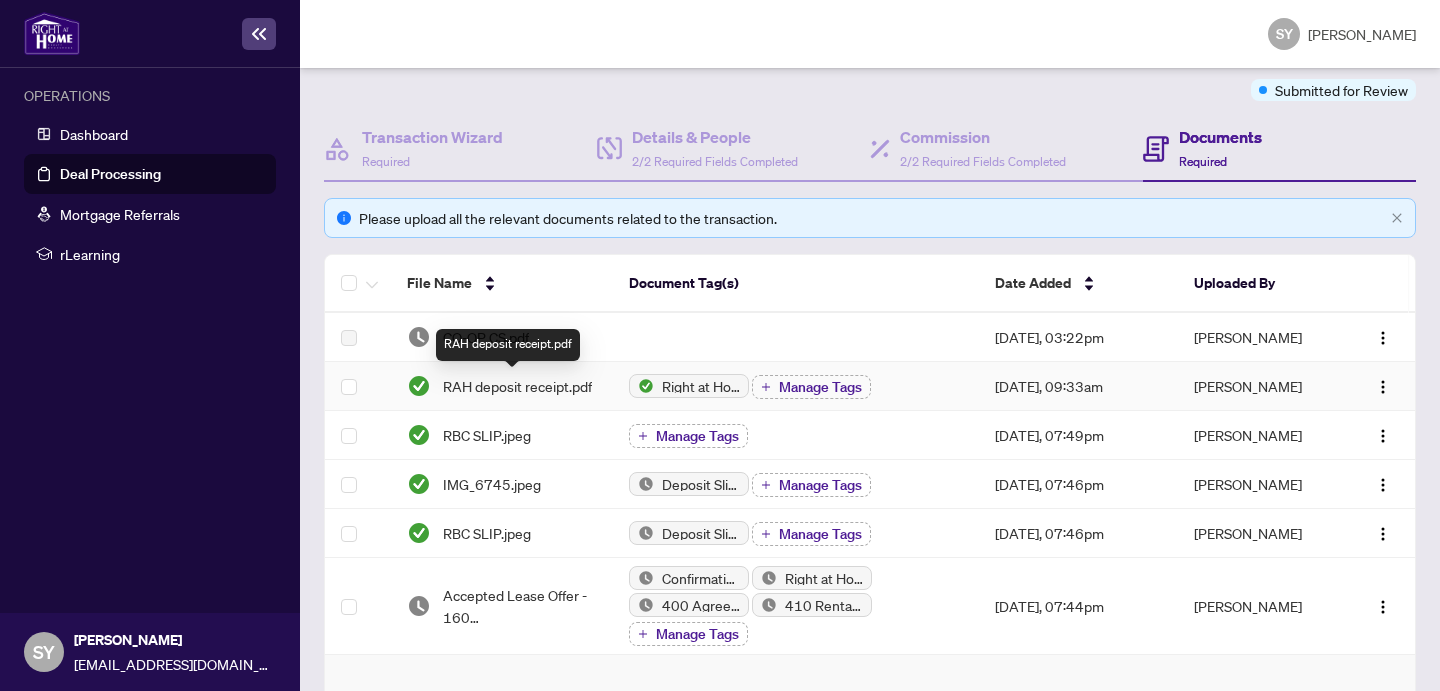 click on "RAH deposit receipt.pdf" at bounding box center [517, 386] 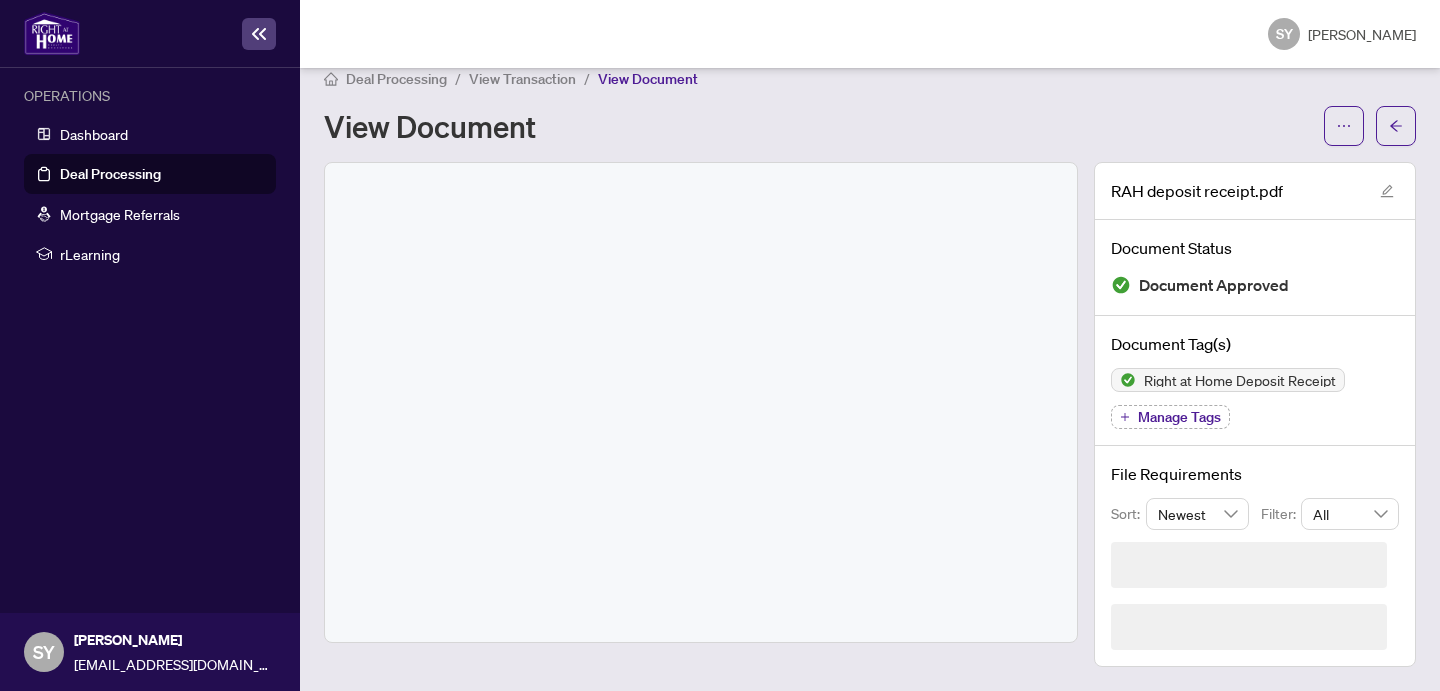 scroll, scrollTop: 0, scrollLeft: 0, axis: both 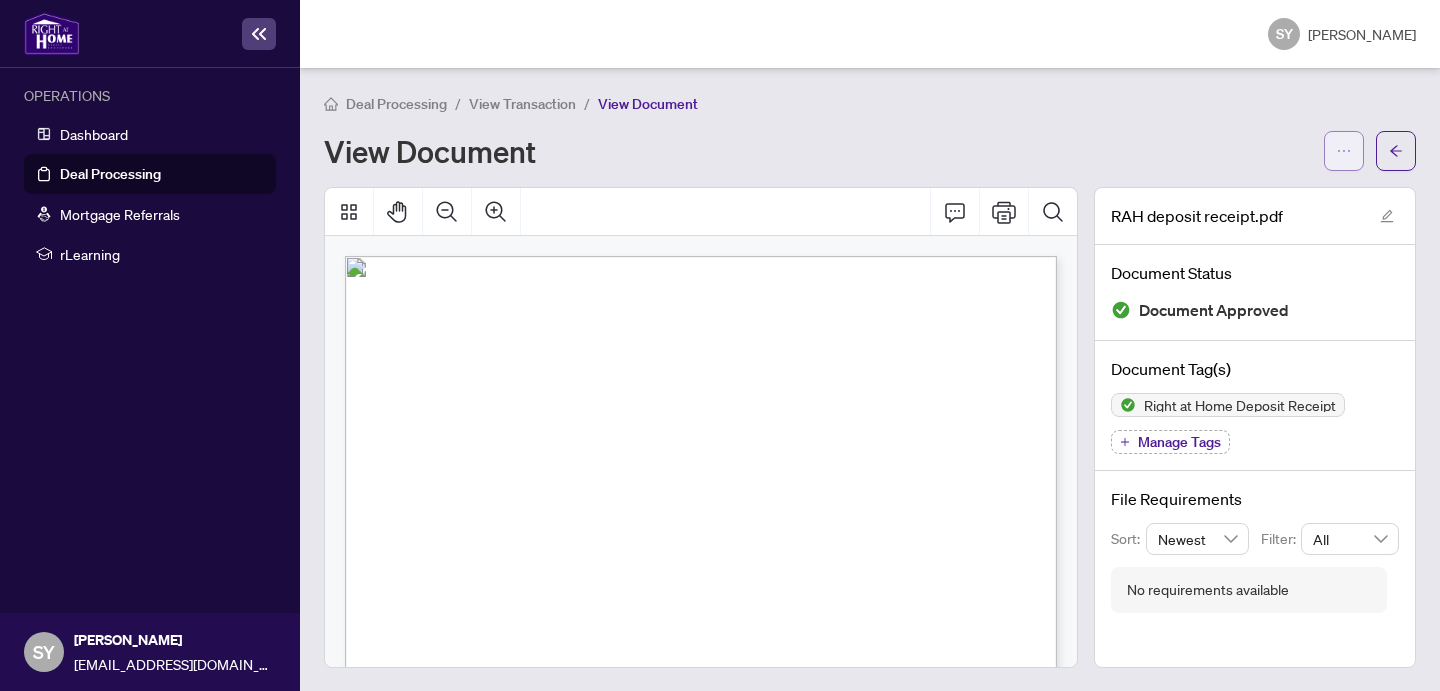 click at bounding box center (1344, 151) 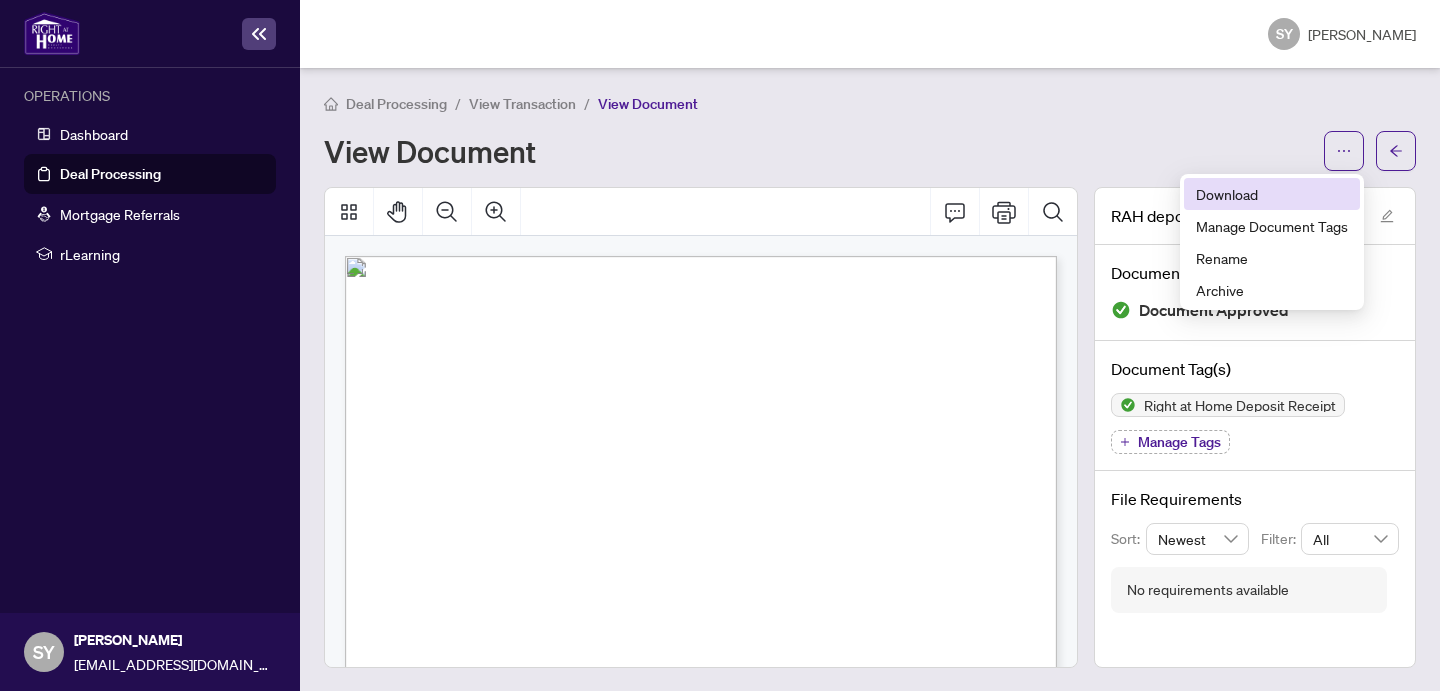 click on "Download" at bounding box center [1272, 194] 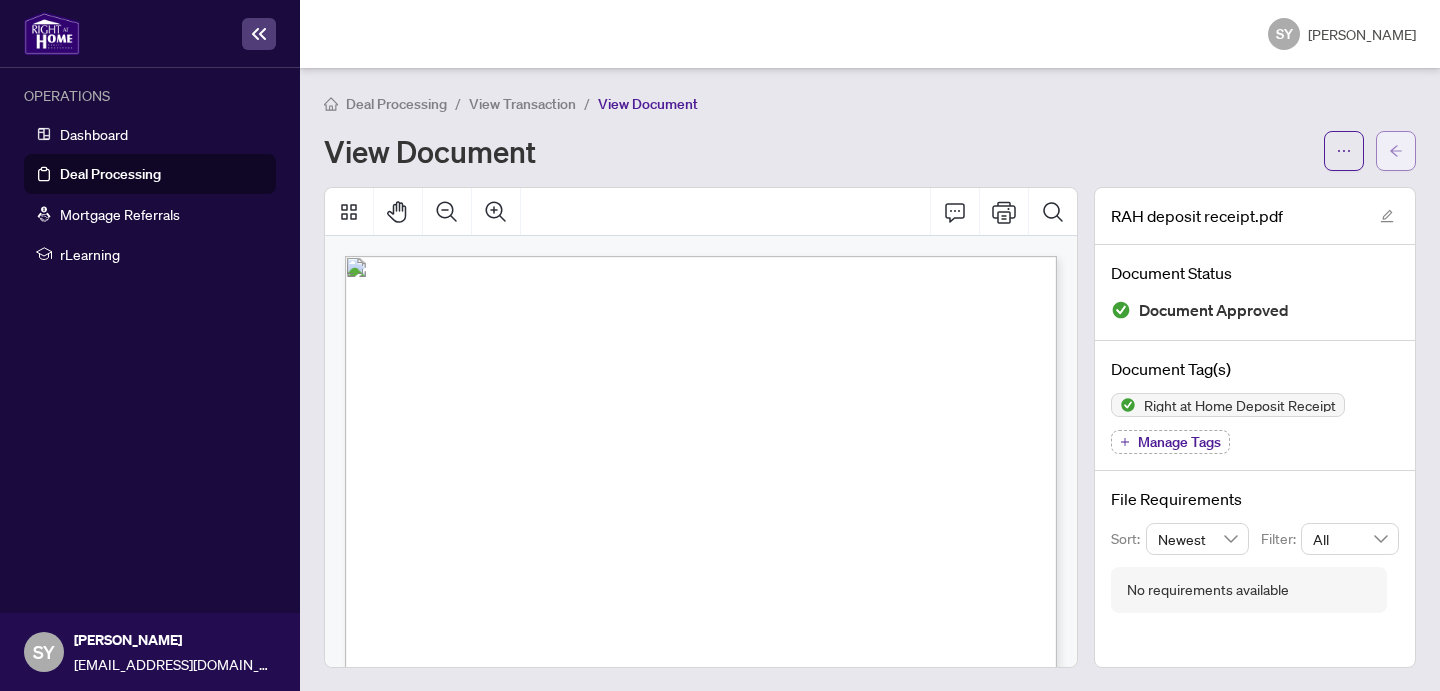 click at bounding box center (1396, 151) 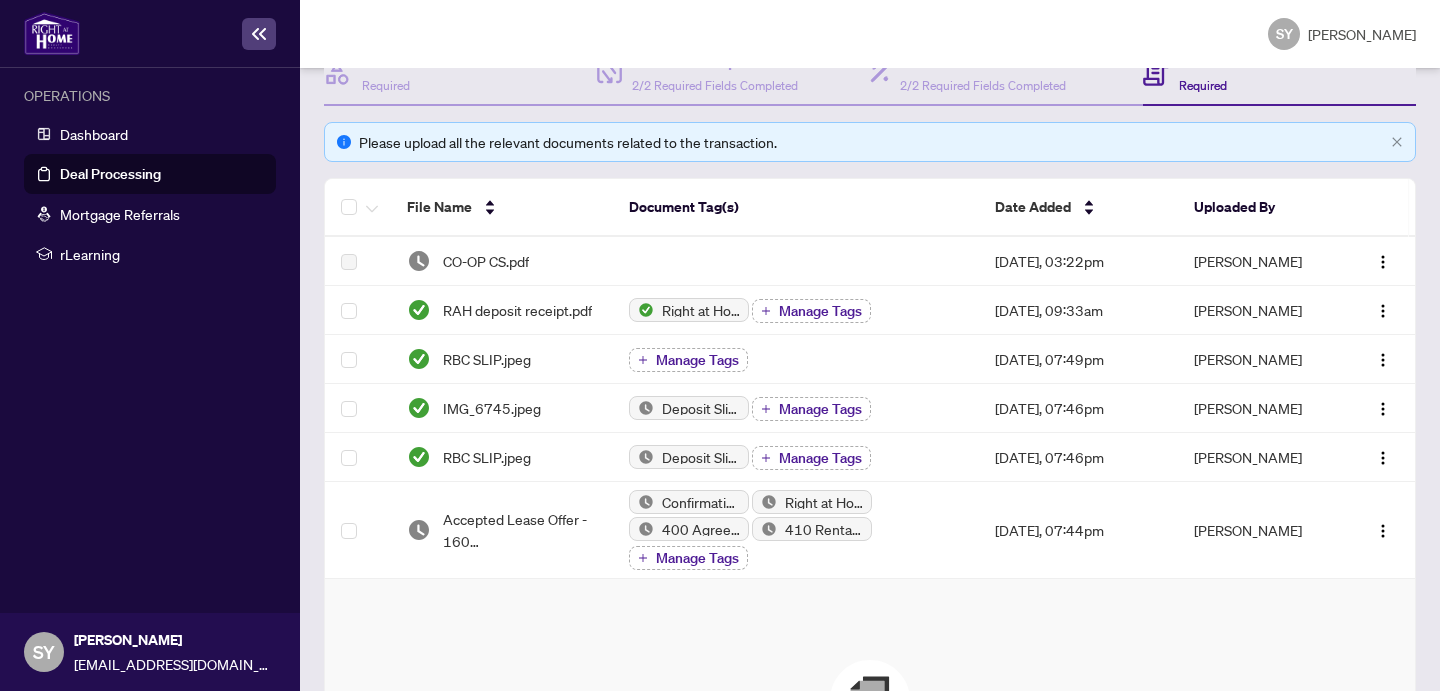 scroll, scrollTop: 238, scrollLeft: 0, axis: vertical 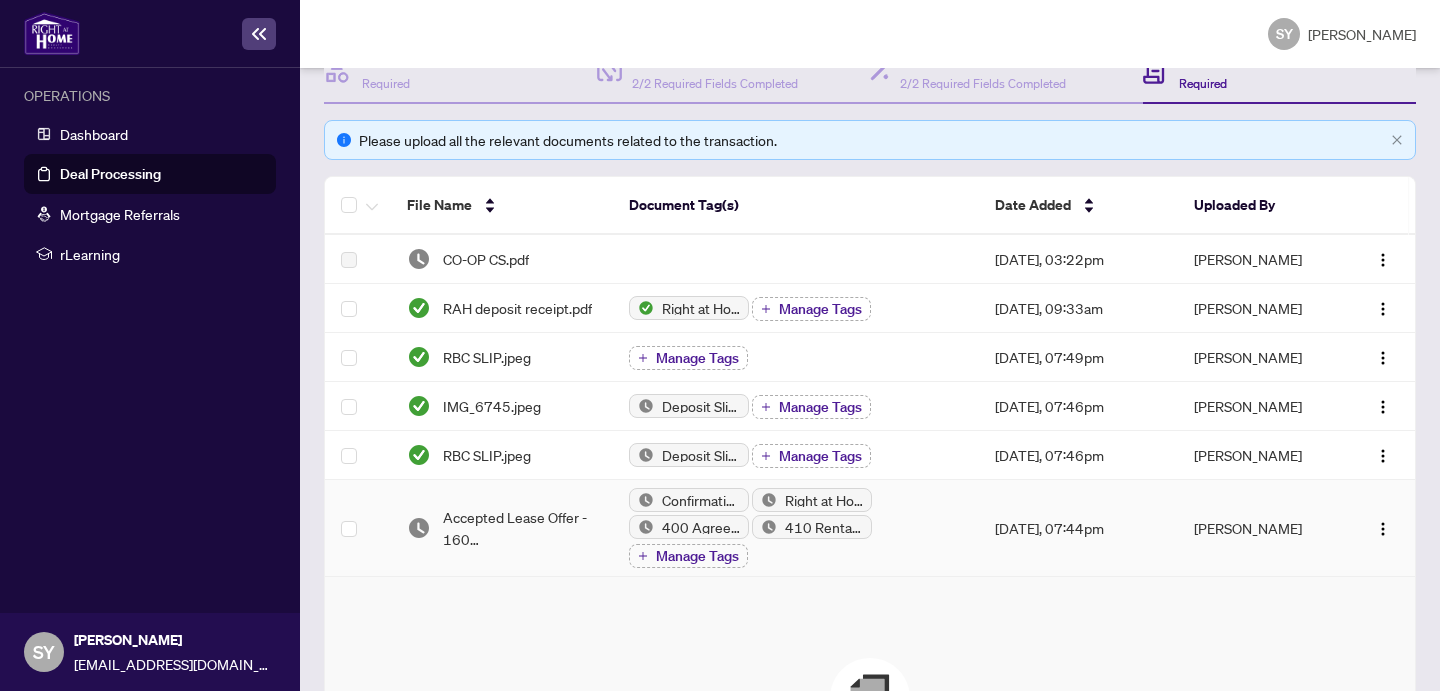 click on "Accepted Lease Offer - 160 Flemington.pdf" at bounding box center [520, 528] 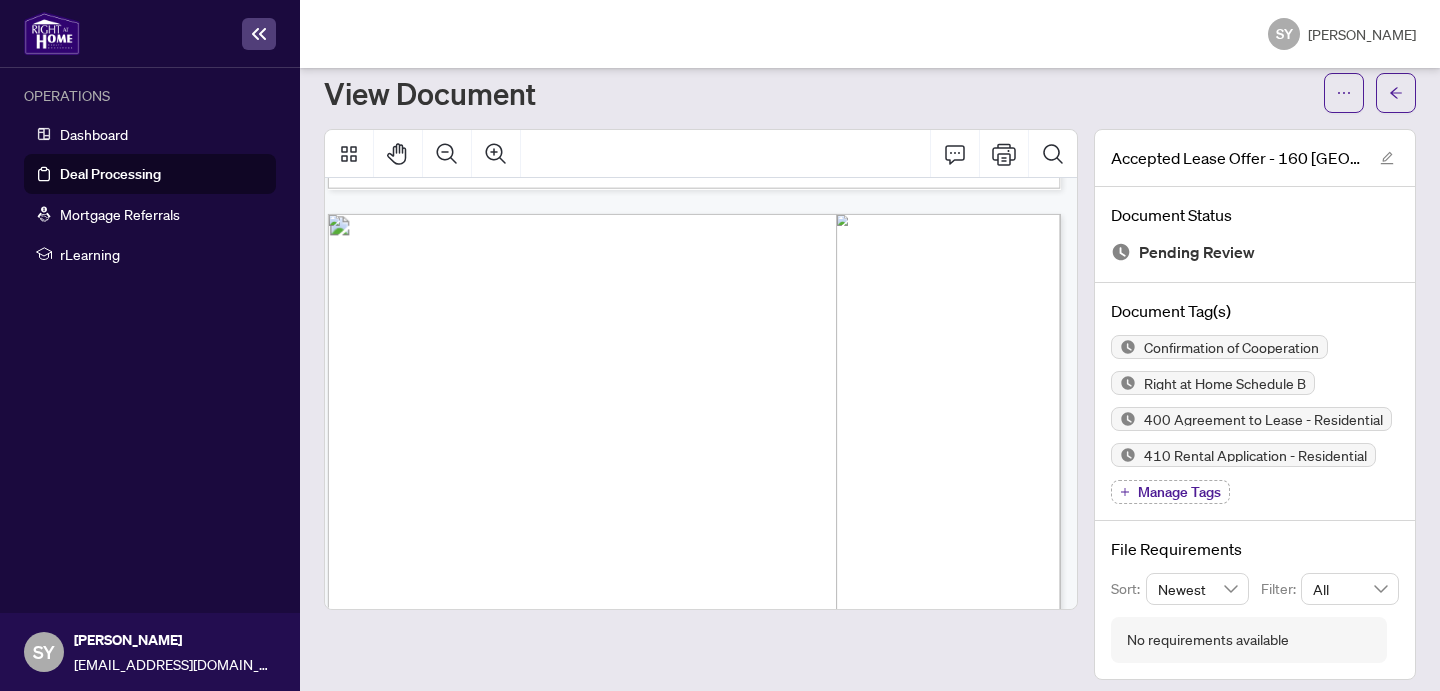 scroll, scrollTop: 8736, scrollLeft: 18, axis: both 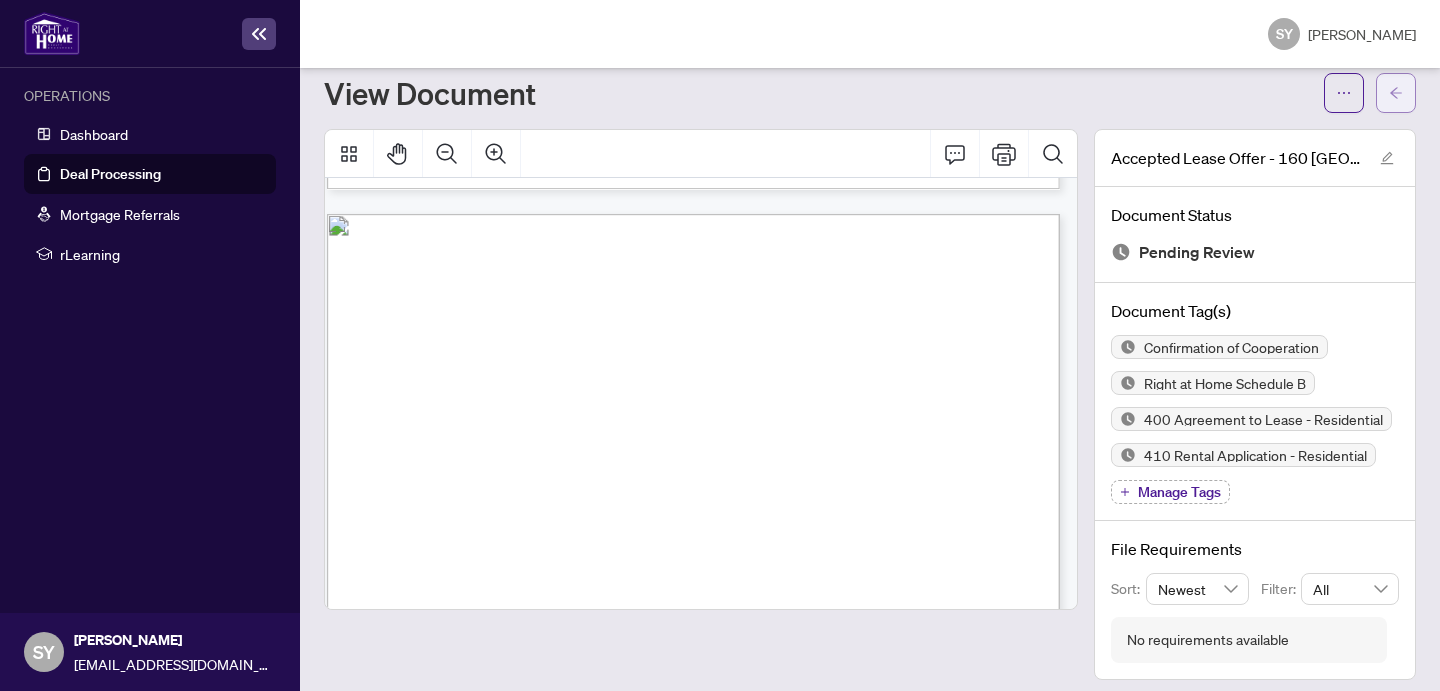 click at bounding box center (1396, 93) 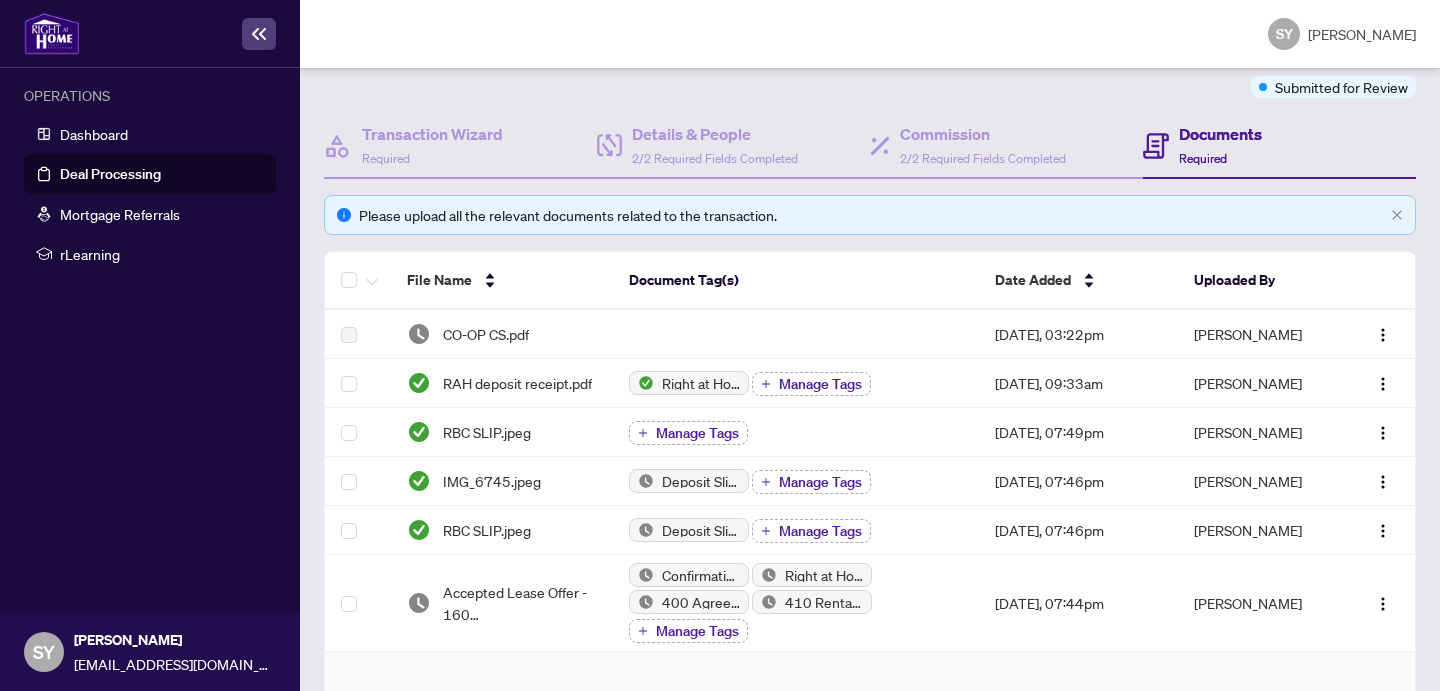scroll, scrollTop: 0, scrollLeft: 0, axis: both 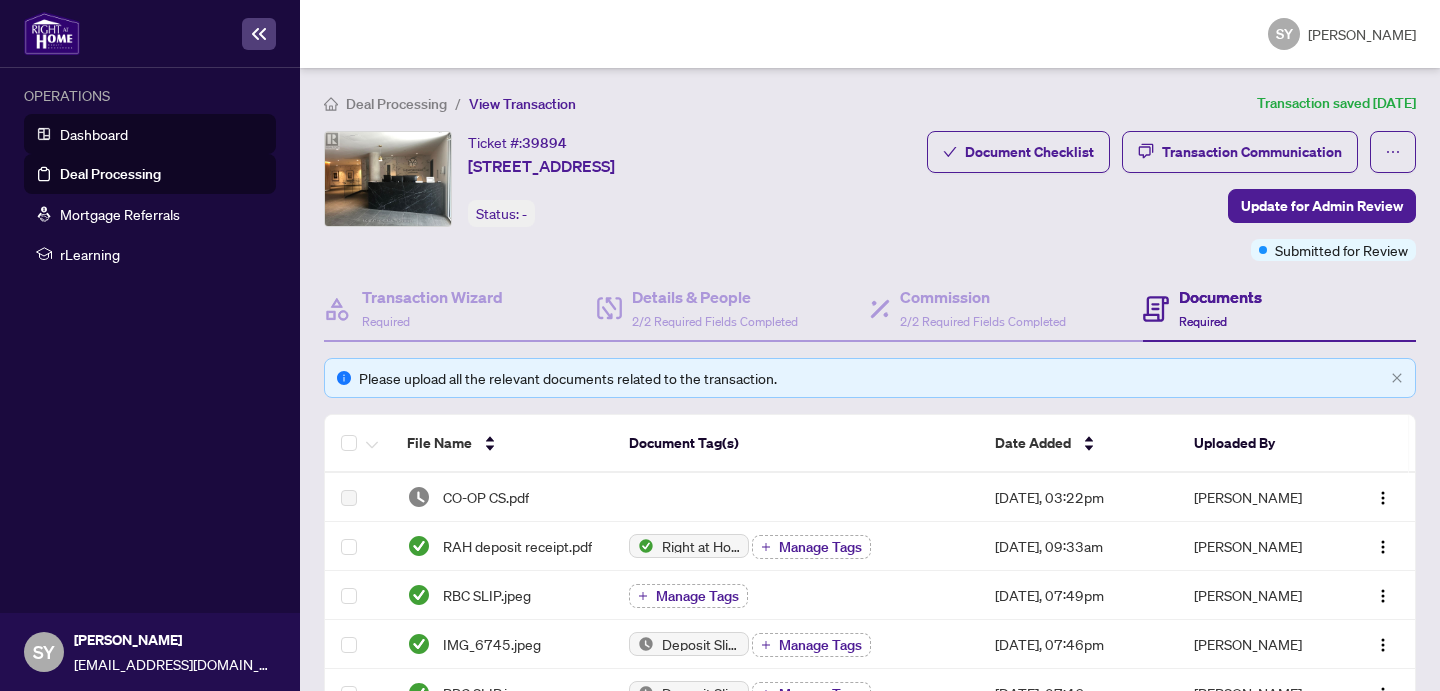 click on "Dashboard" at bounding box center (94, 134) 